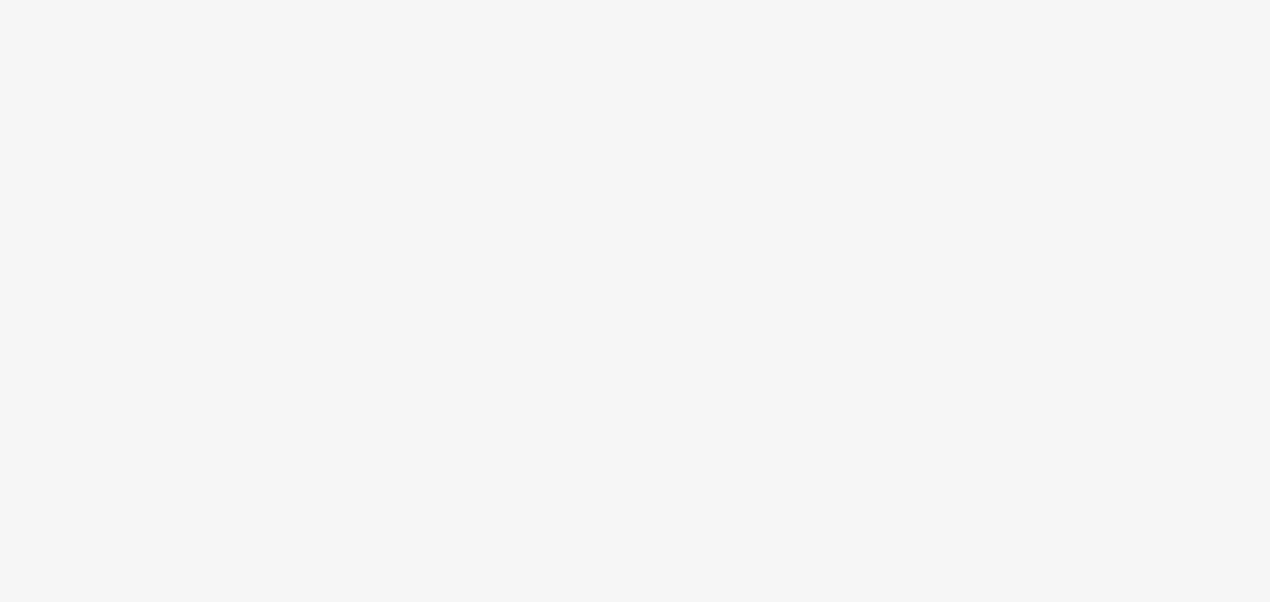 scroll, scrollTop: 0, scrollLeft: 0, axis: both 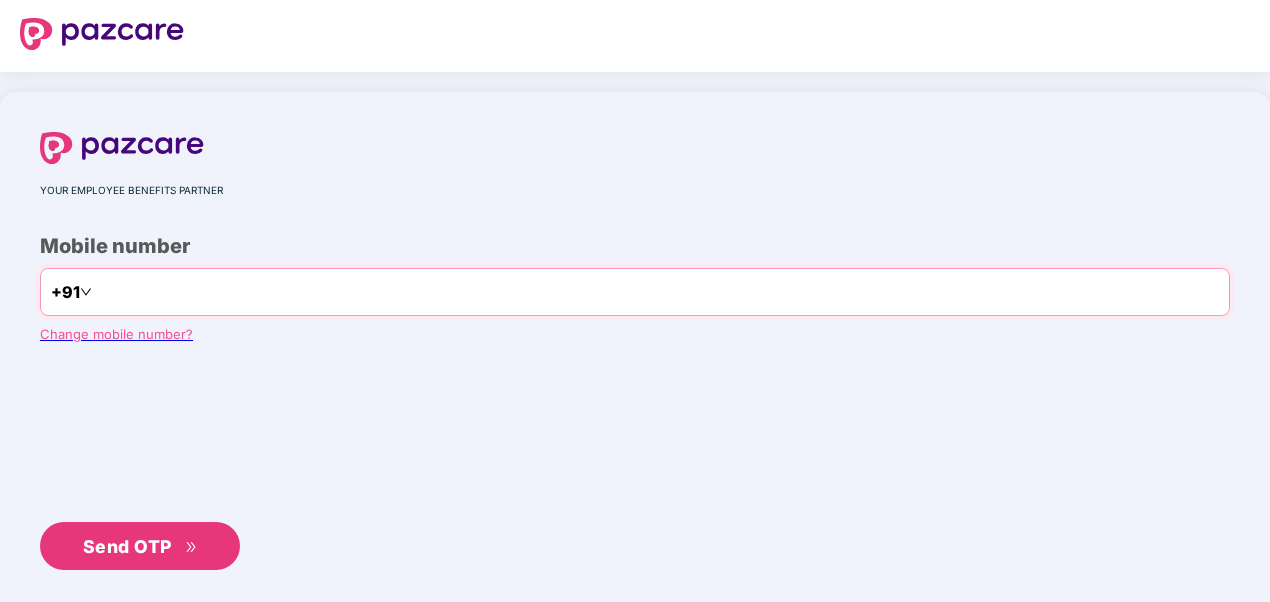 click at bounding box center [178, 292] 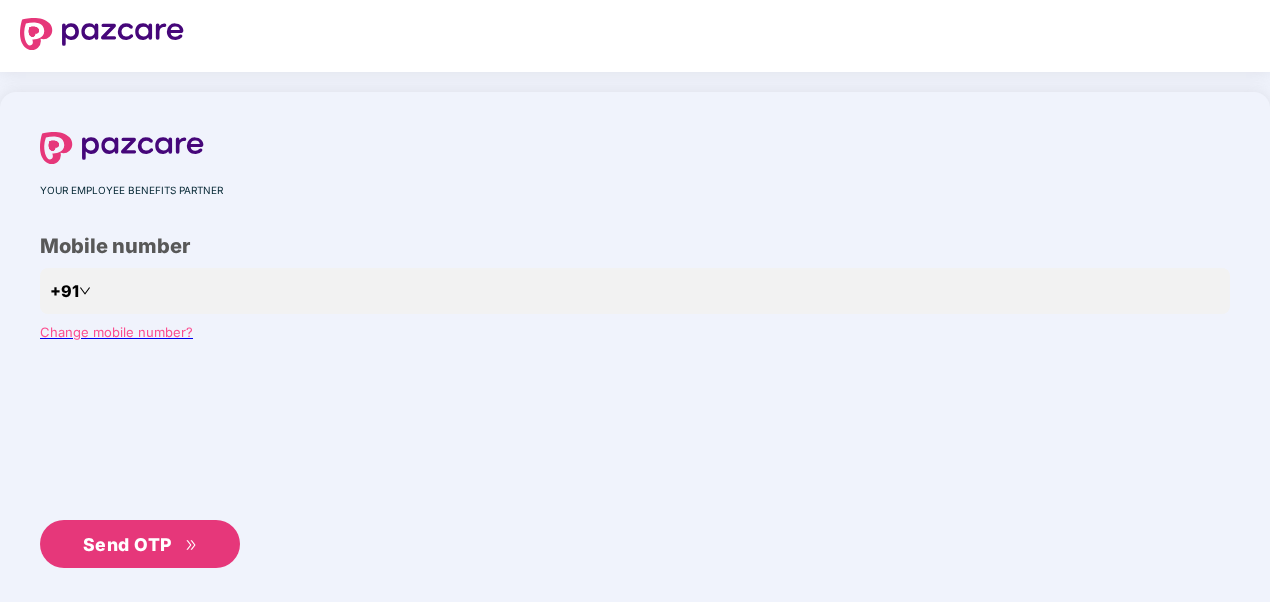 click on "Send OTP" at bounding box center (127, 544) 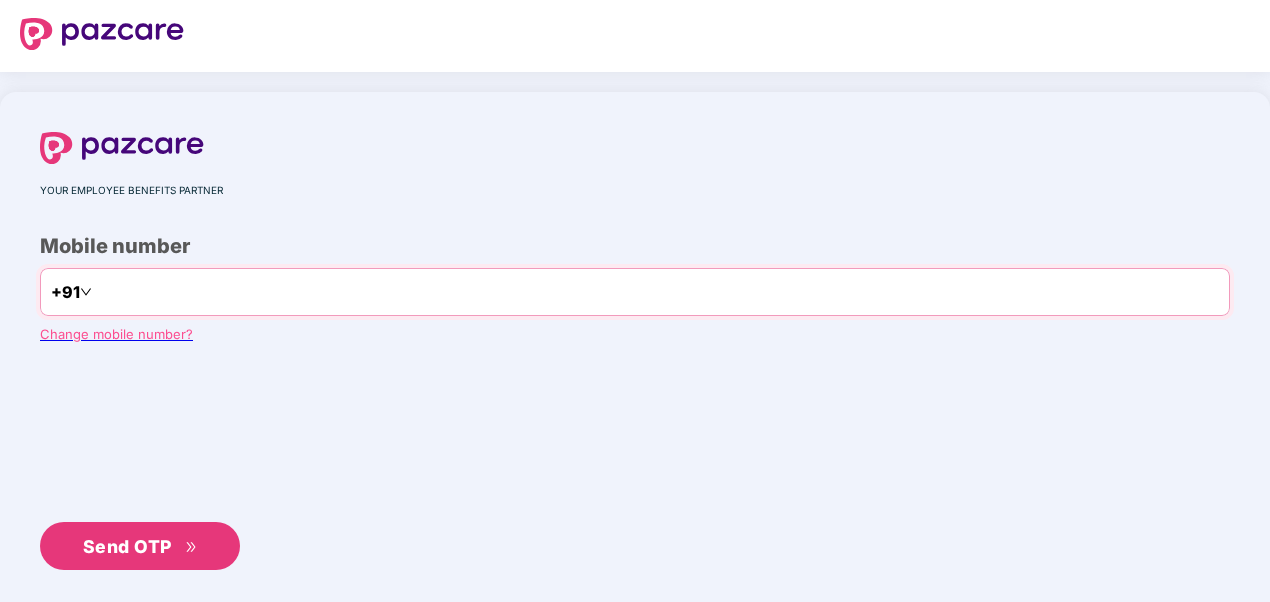 click on "**********" at bounding box center [178, 292] 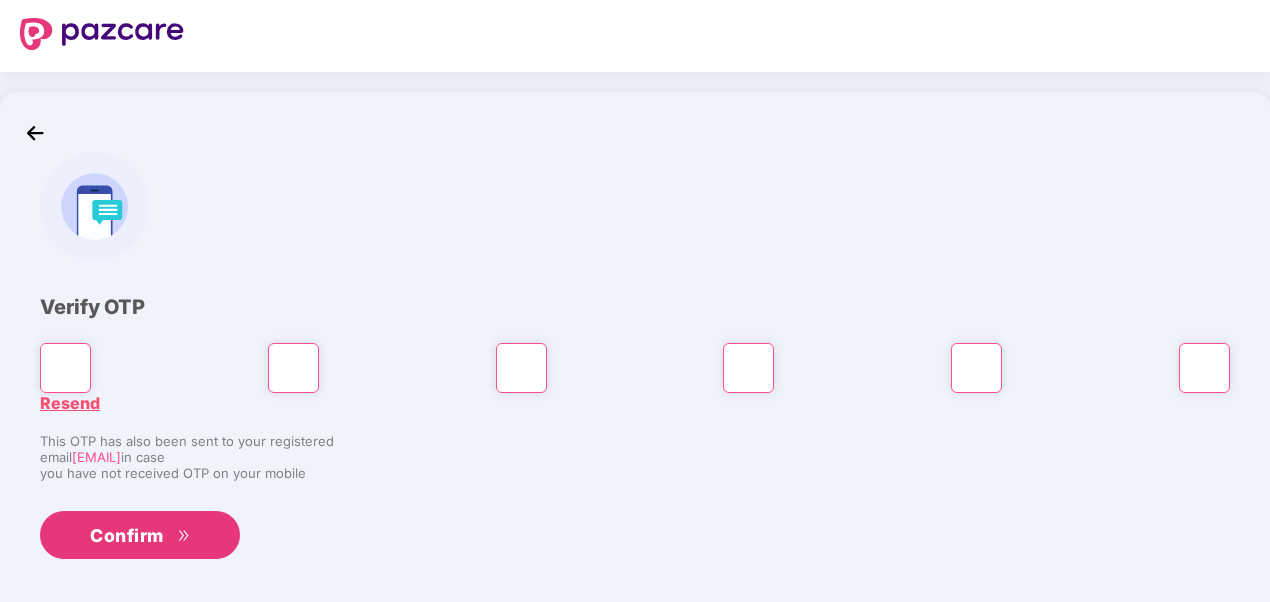 click on "Confirm" at bounding box center (127, 535) 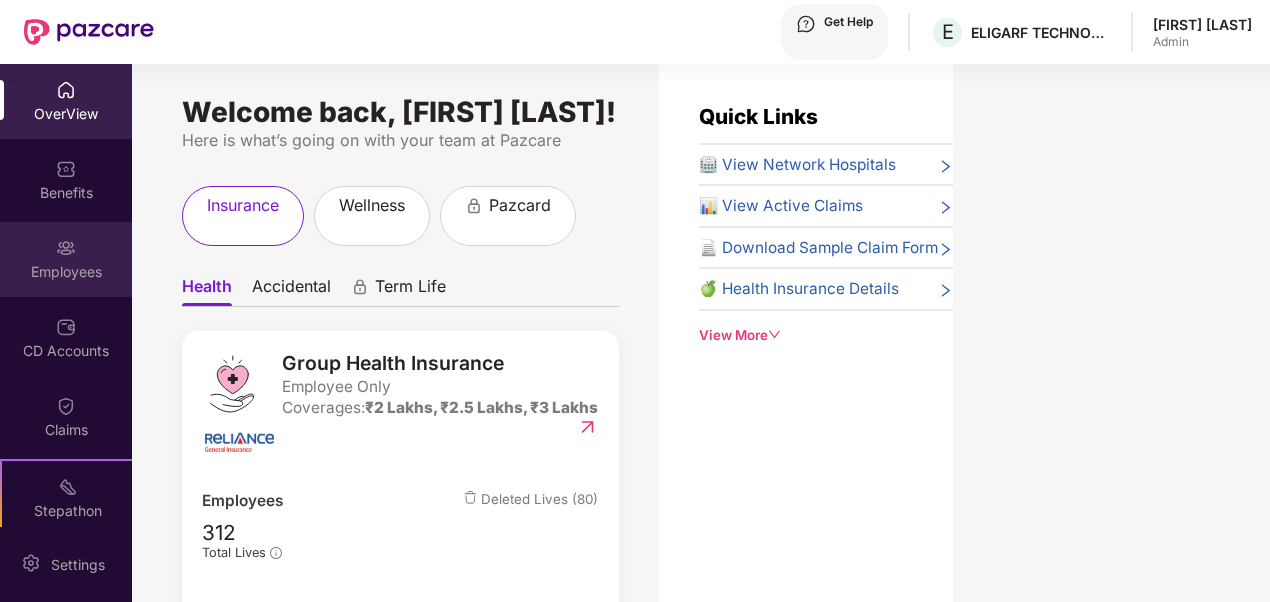click at bounding box center (66, 90) 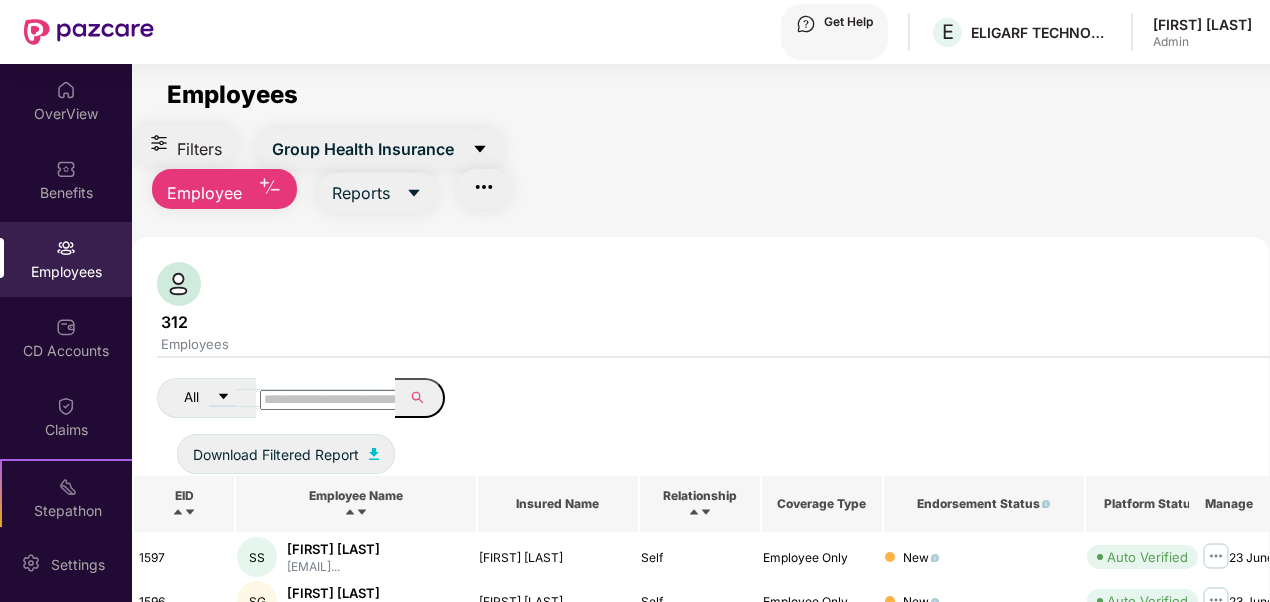 click at bounding box center (331, 400) 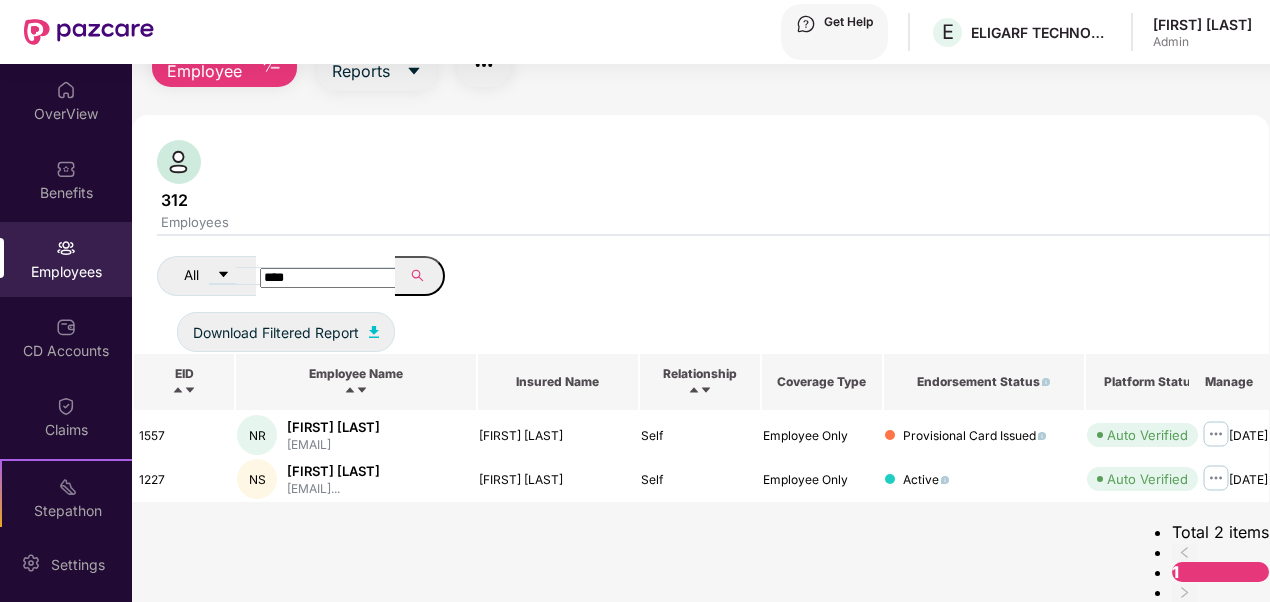 scroll, scrollTop: 64, scrollLeft: 0, axis: vertical 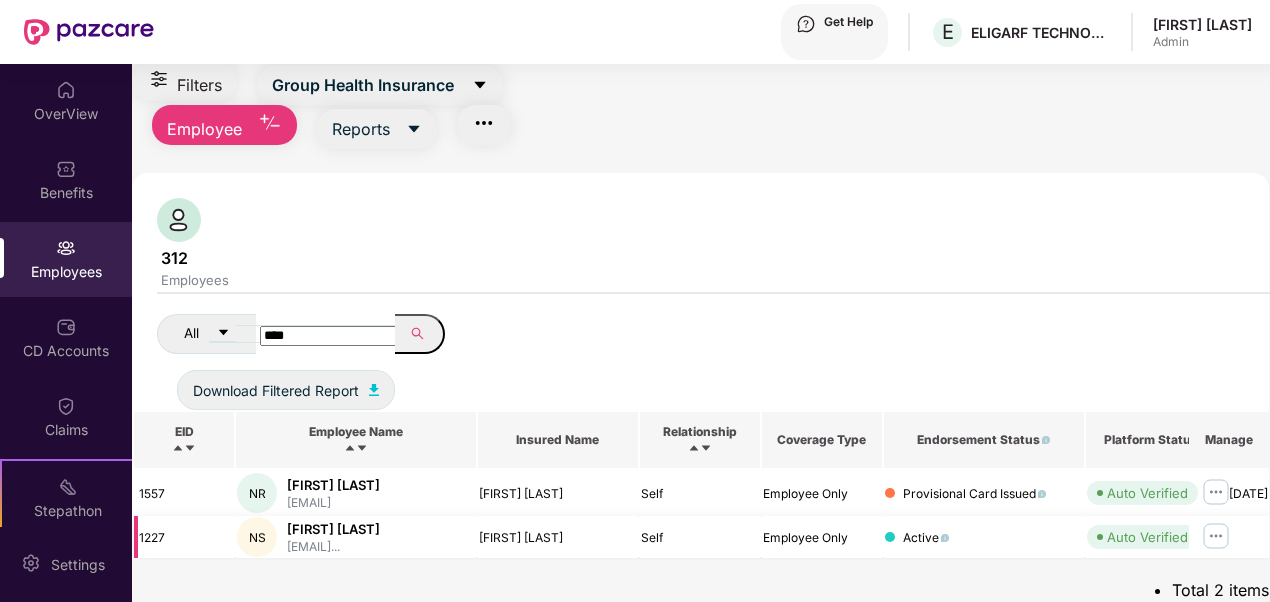 type on "****" 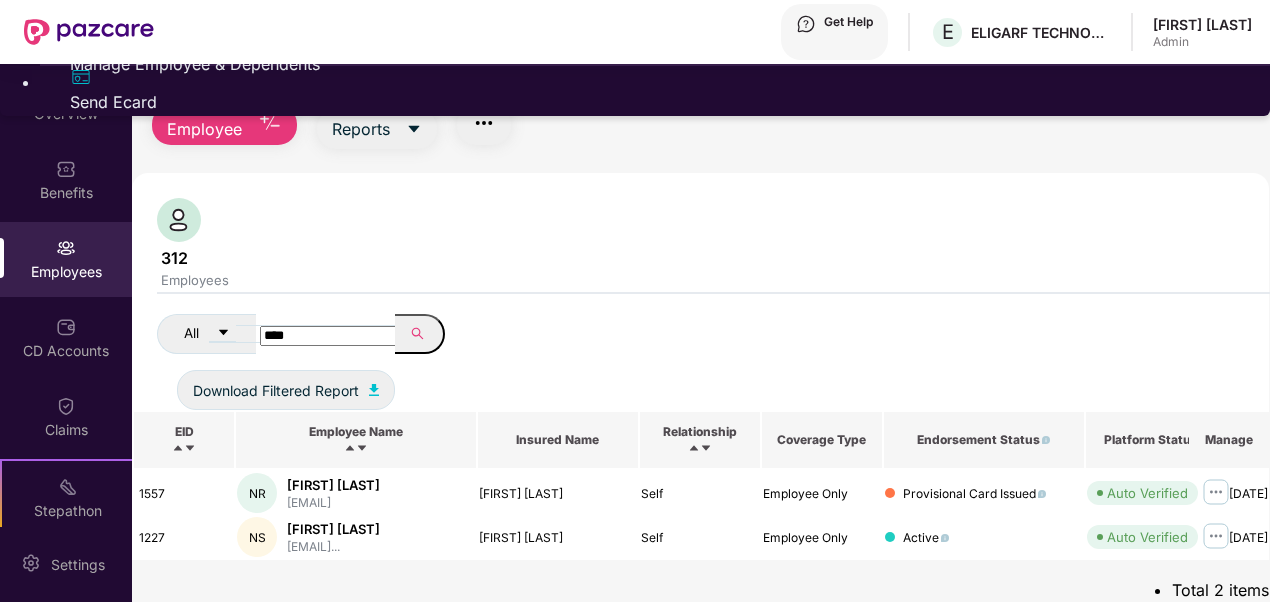 click on "Manage Employee & Dependents" at bounding box center (655, 64) 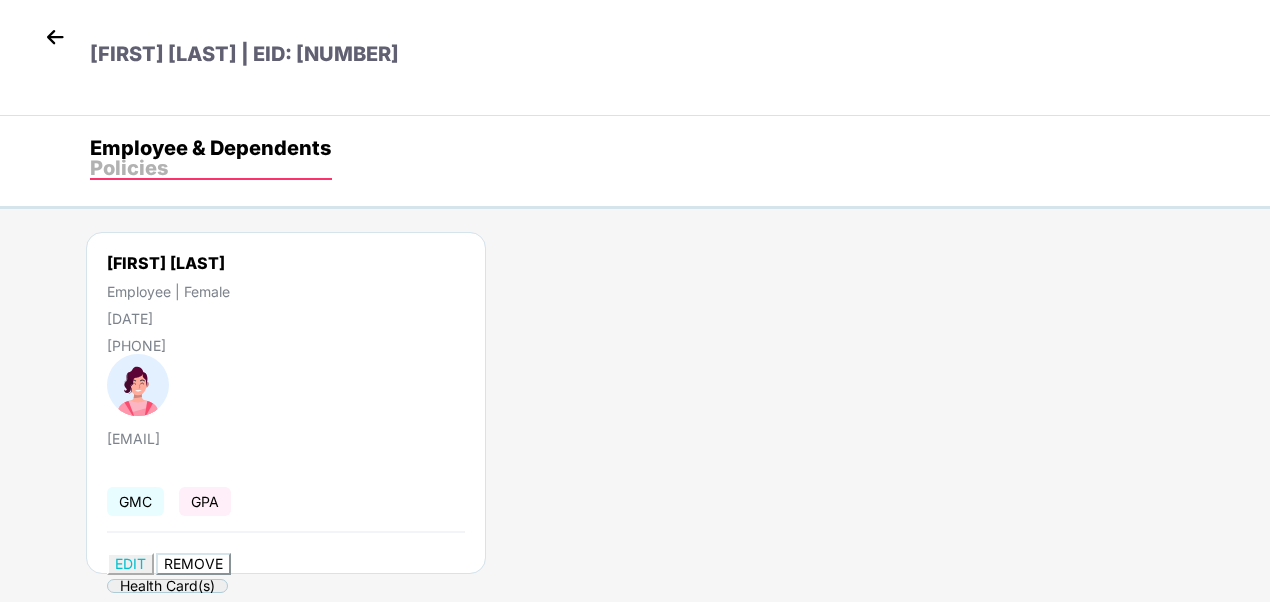 click on "REMOVE" at bounding box center (193, 563) 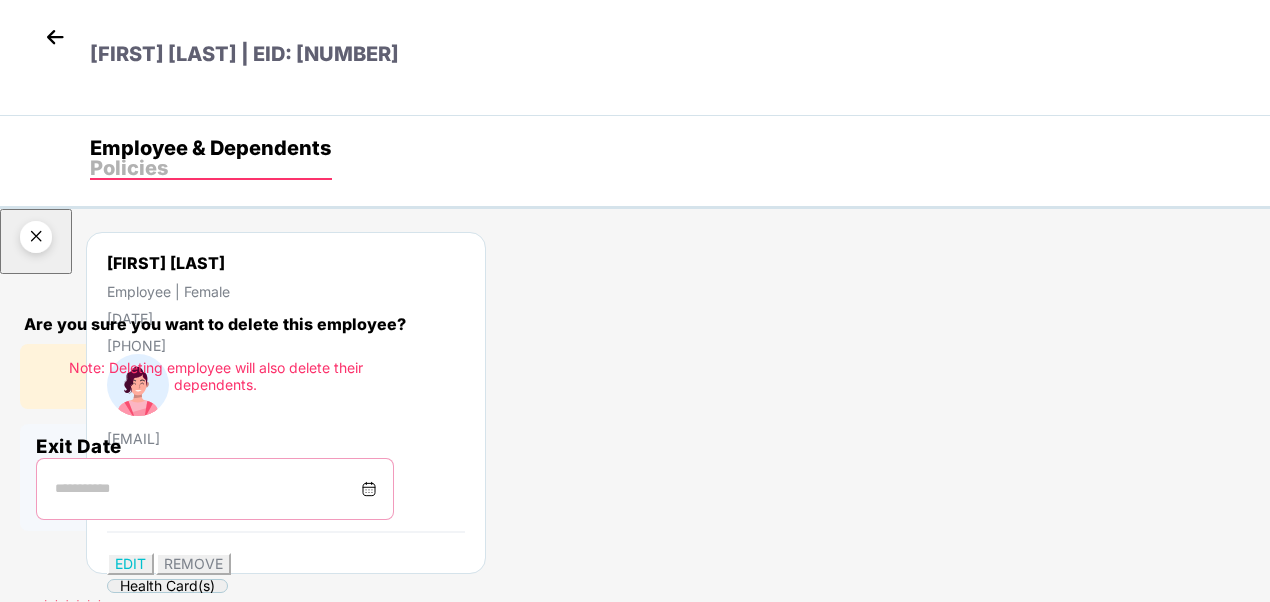 click at bounding box center (207, 489) 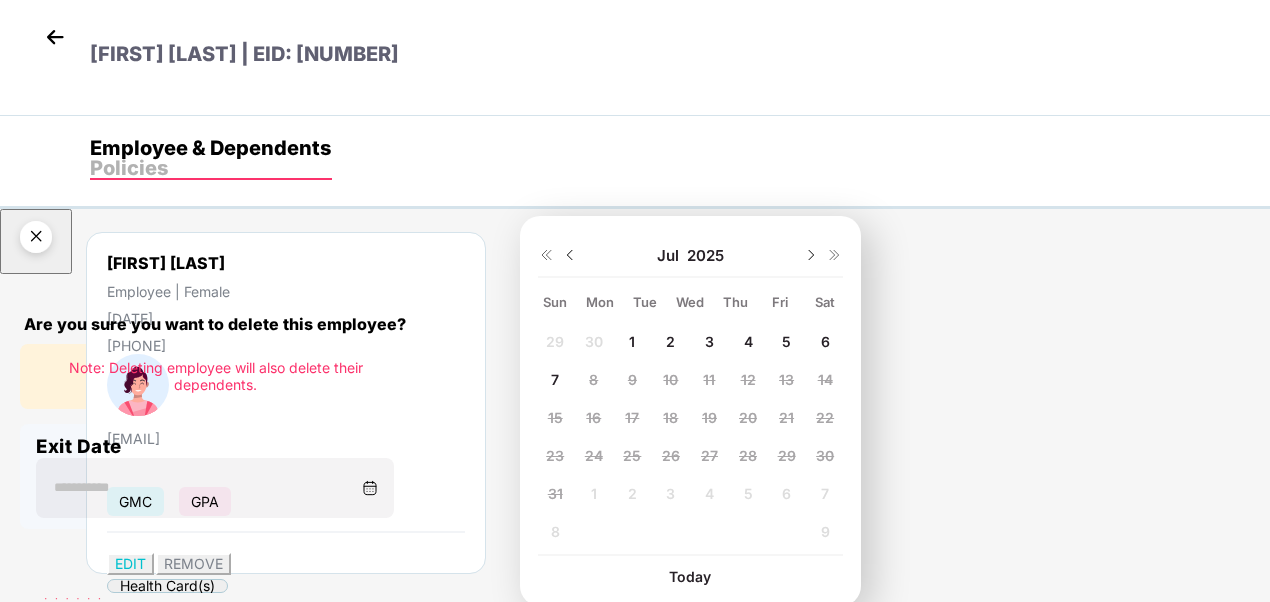 click on "4" at bounding box center [555, 341] 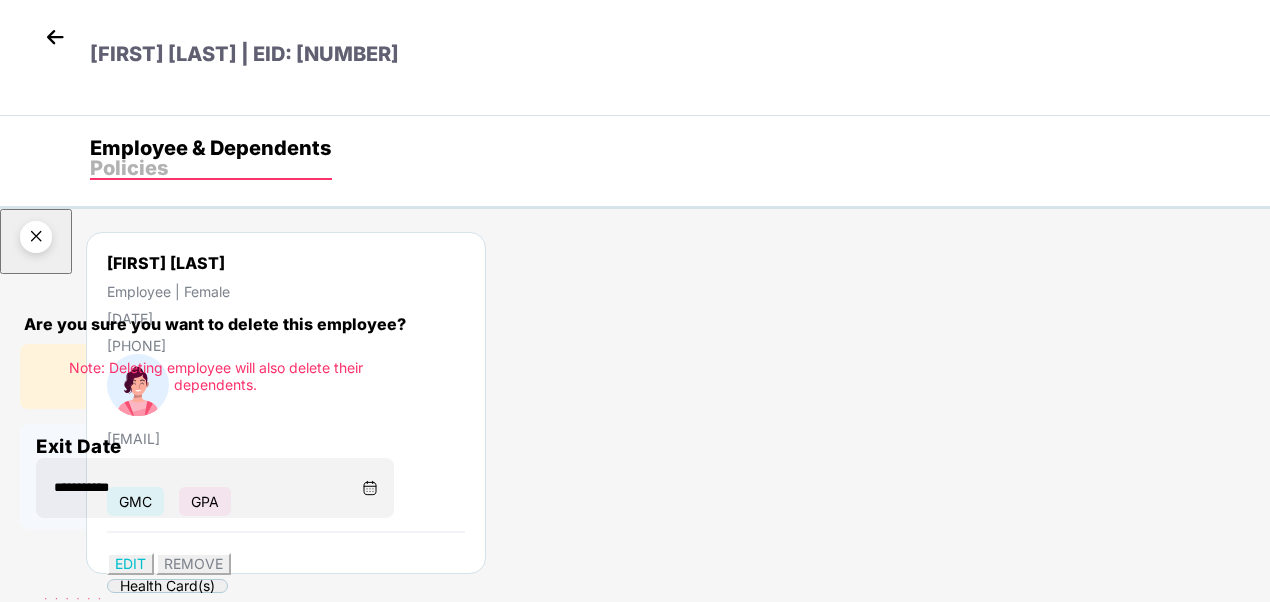 click on "Delete permanently" at bounding box center [106, 841] 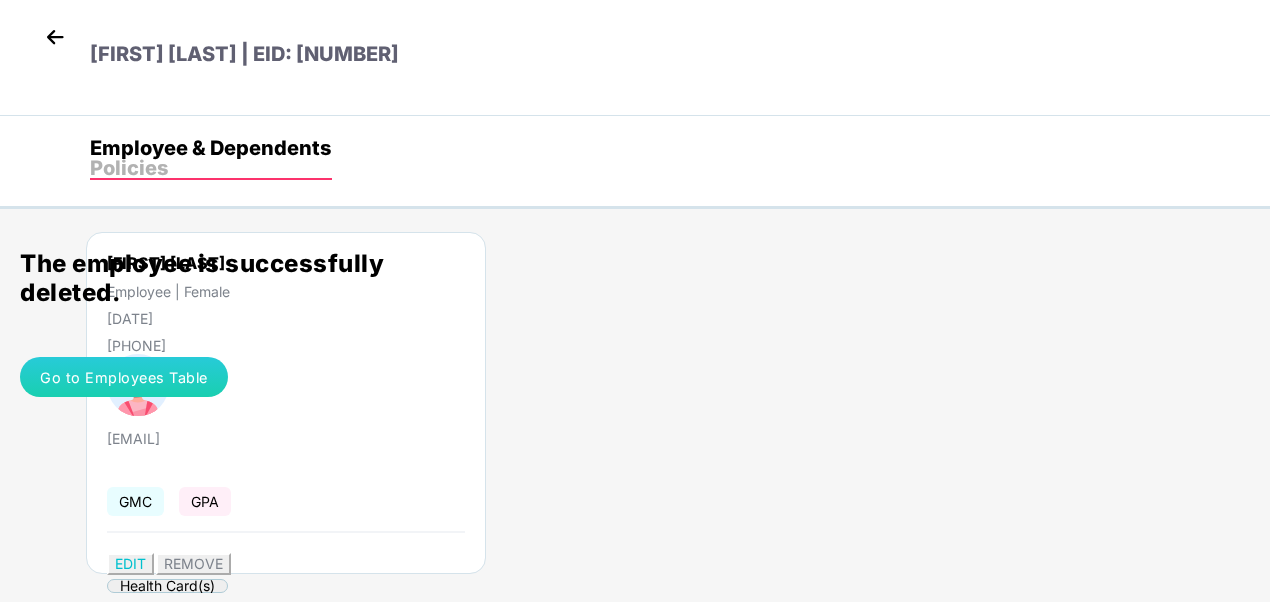click on "Go to Employees Table" at bounding box center [124, 377] 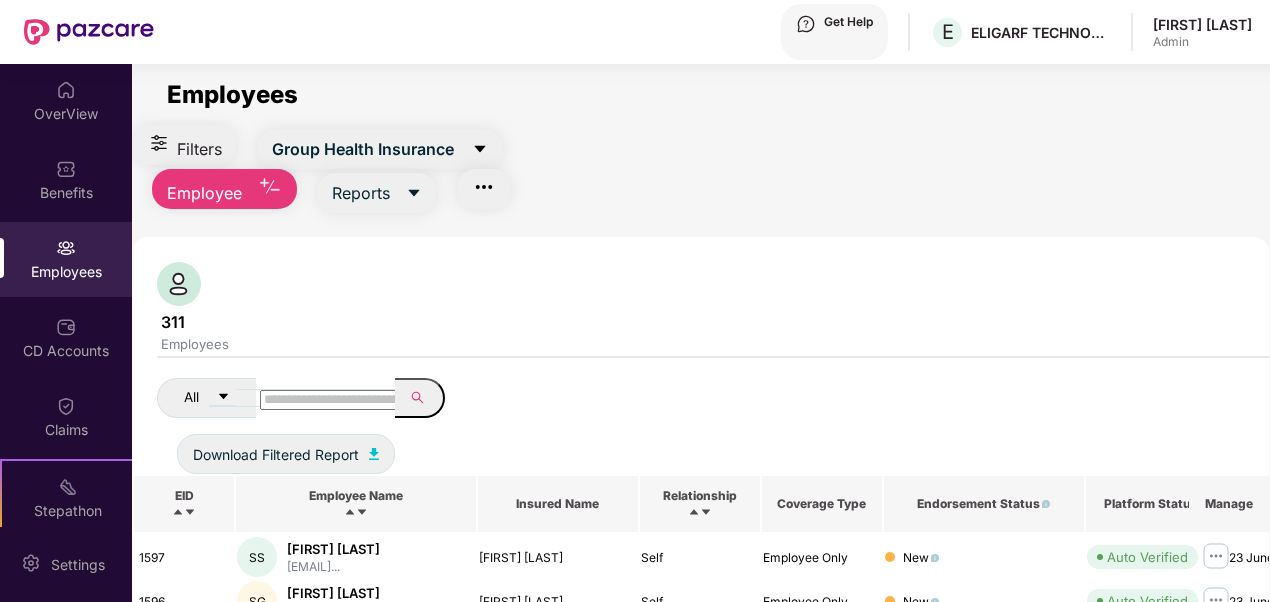 click at bounding box center [331, 400] 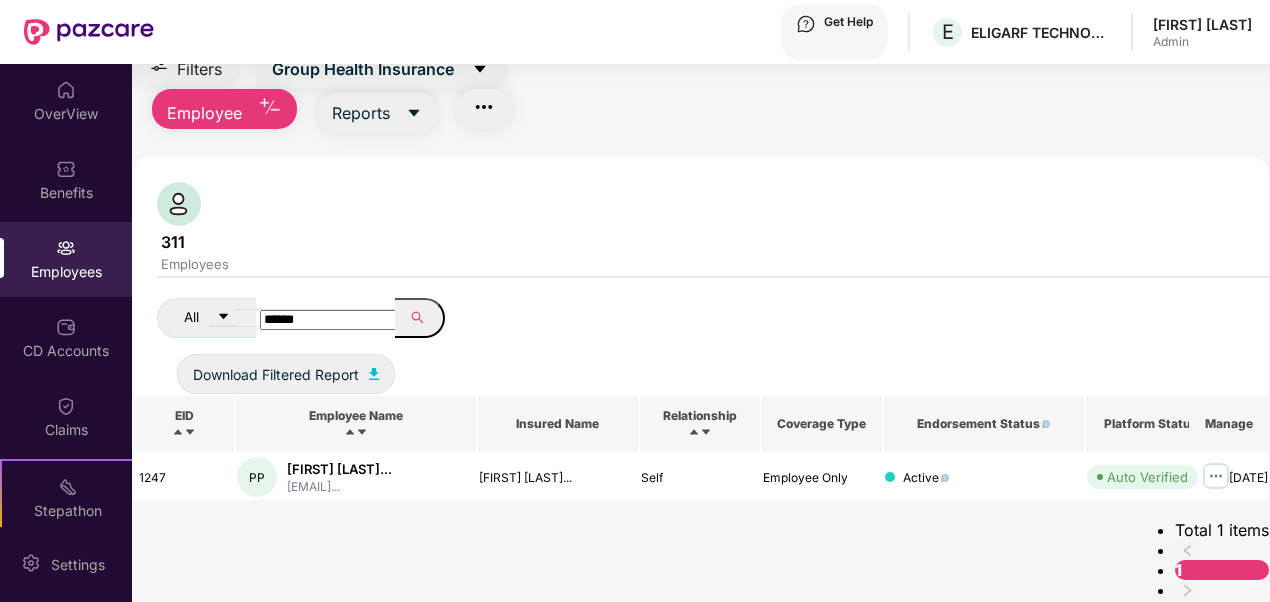 scroll, scrollTop: 64, scrollLeft: 0, axis: vertical 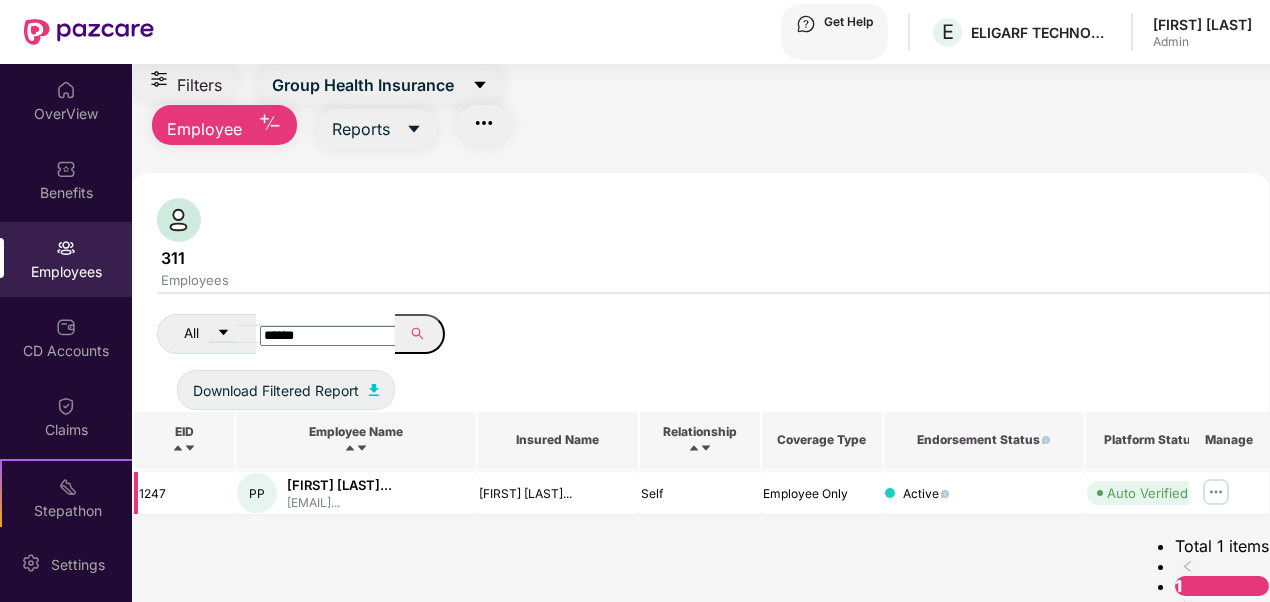 type on "******" 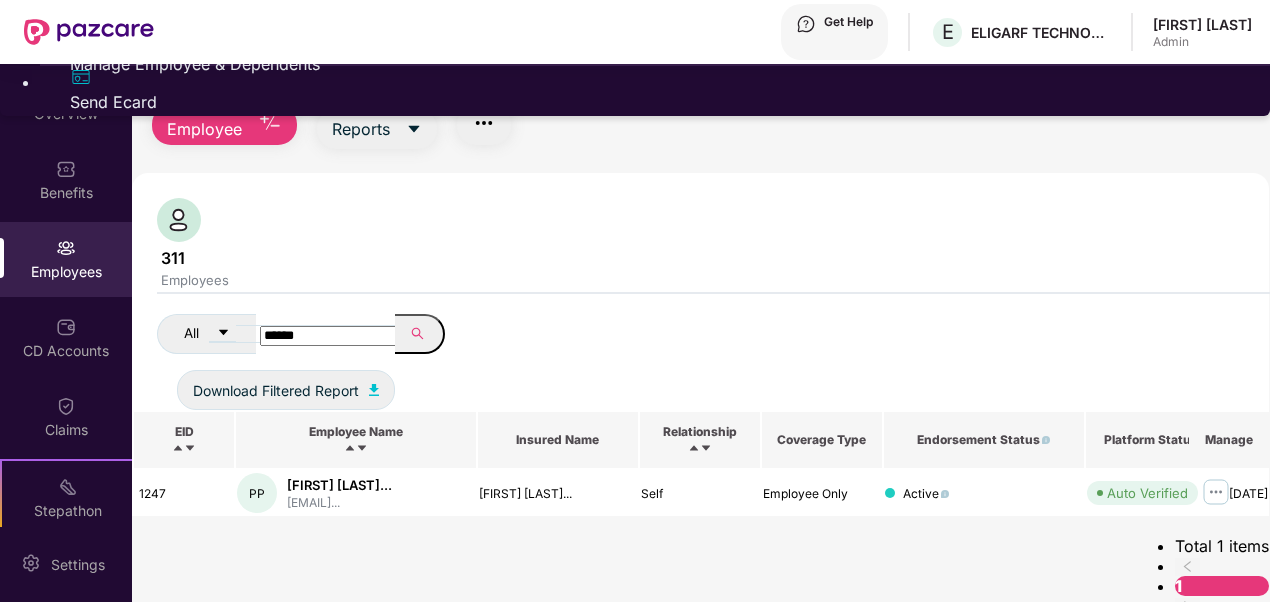 click on "Manage Employee & Dependents" at bounding box center (655, 64) 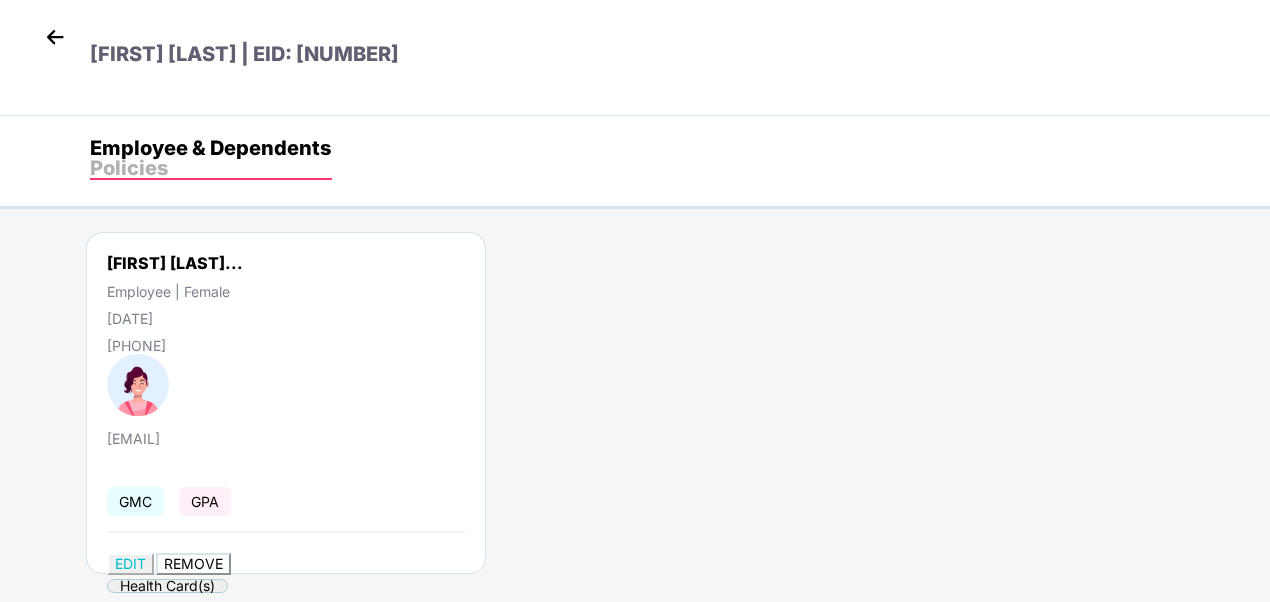 click on "REMOVE" at bounding box center (193, 563) 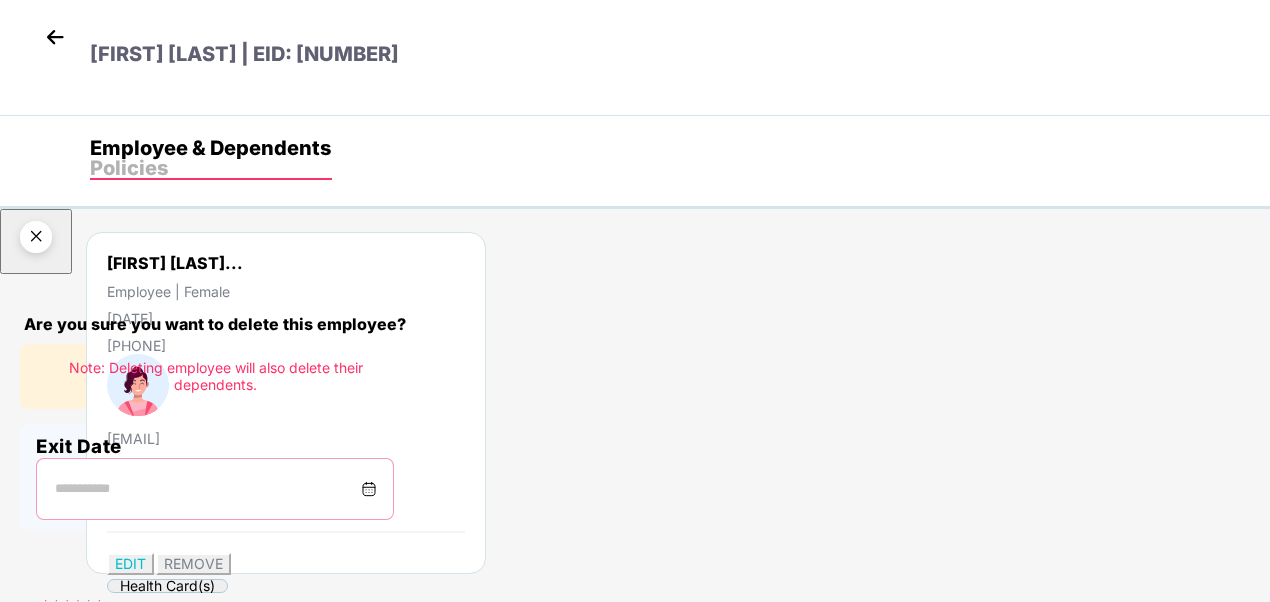 click at bounding box center (207, 489) 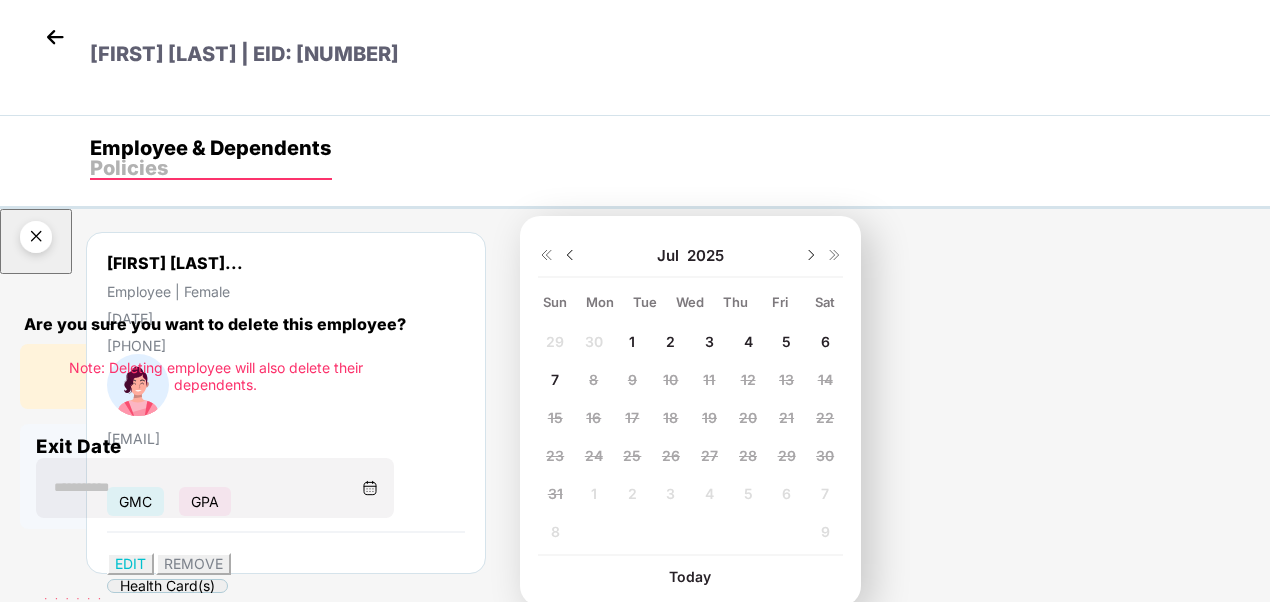 click on "4" at bounding box center (555, 341) 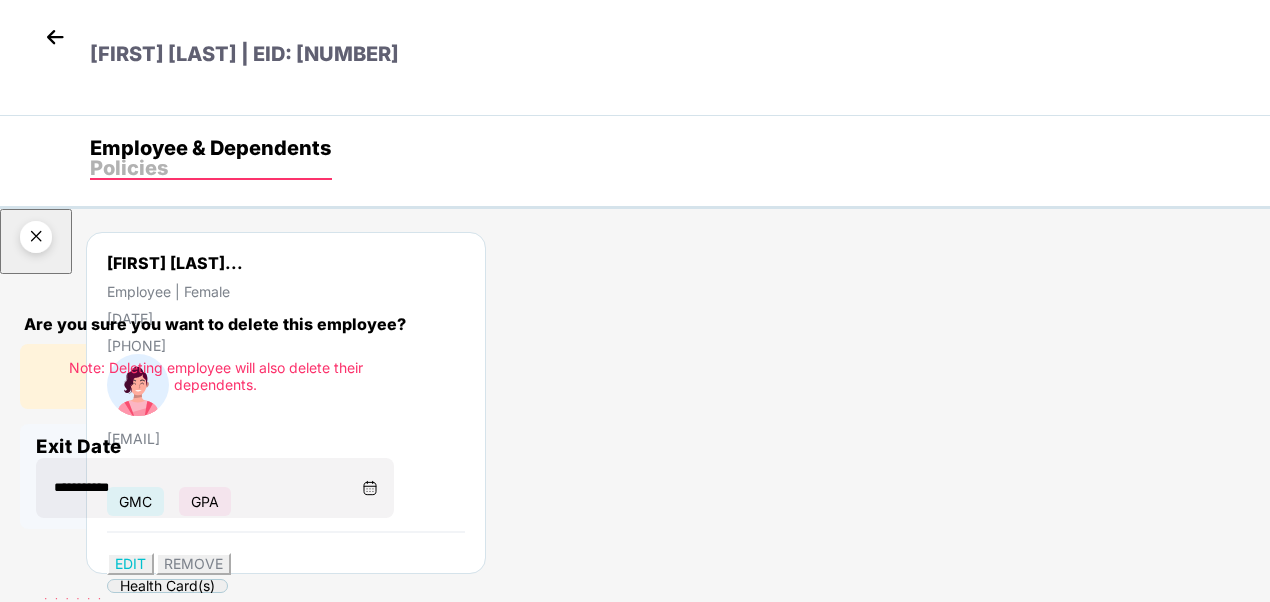 click on "Delete permanently" at bounding box center (106, 841) 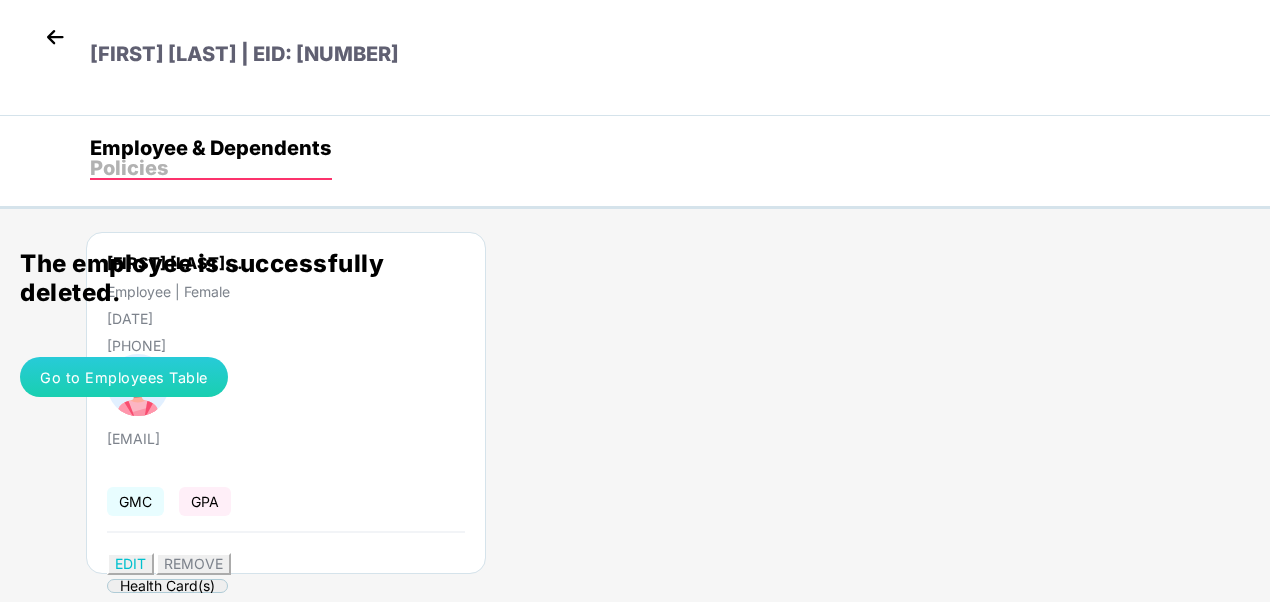 click on "Go to Employees Table" at bounding box center [124, 377] 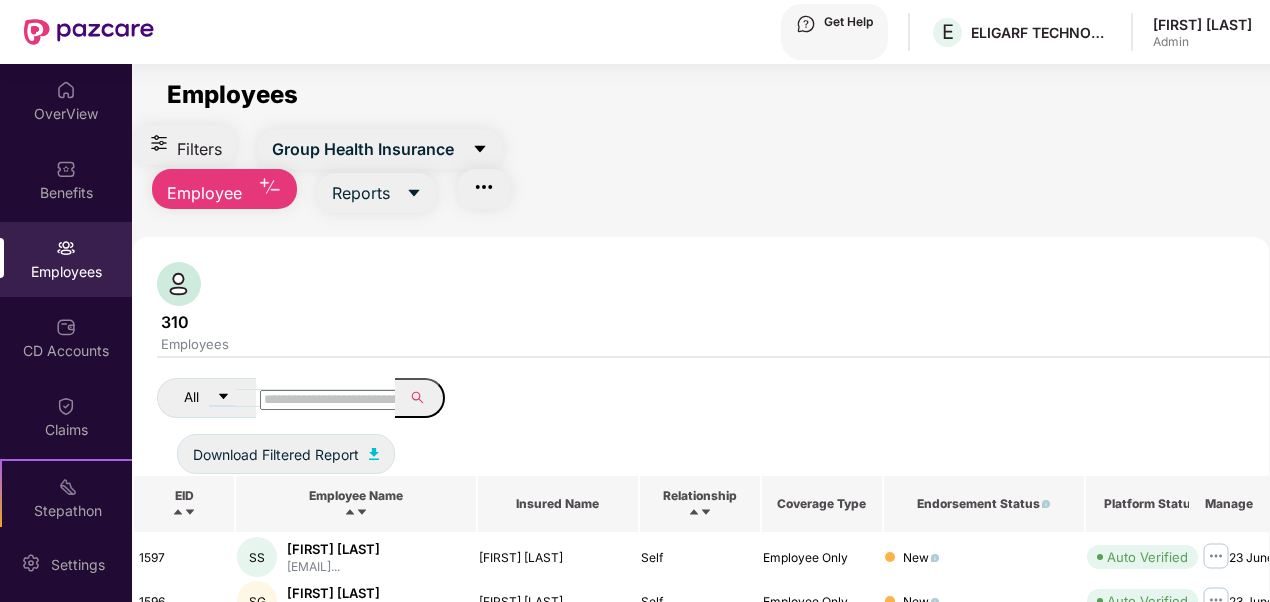 click at bounding box center (331, 400) 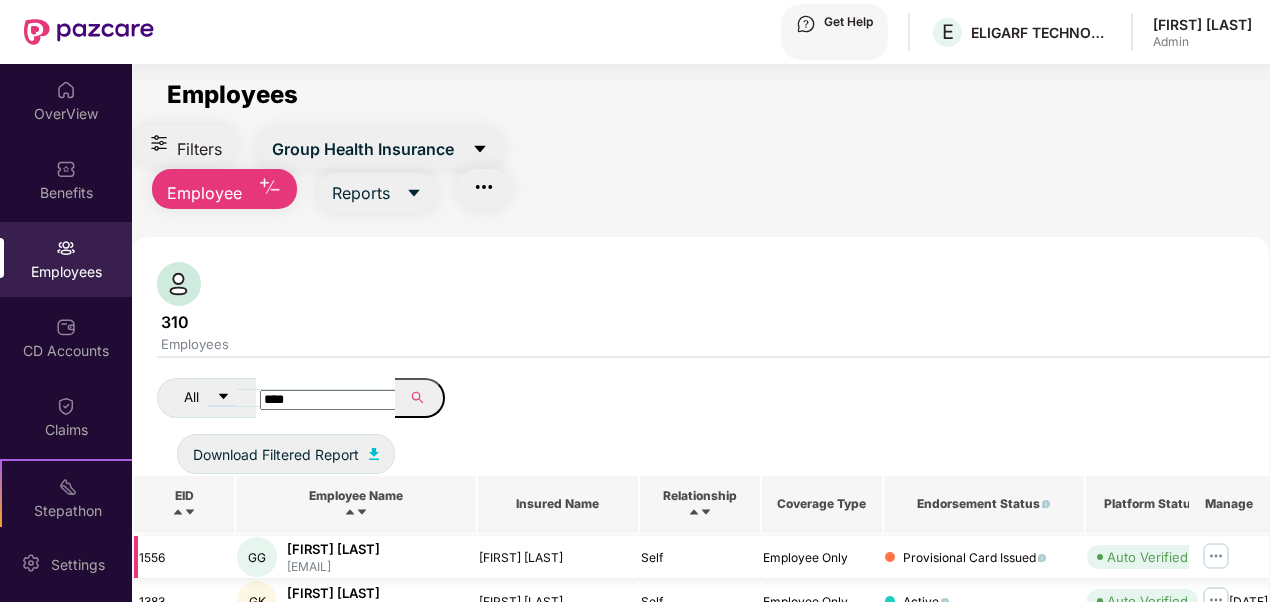 type on "****" 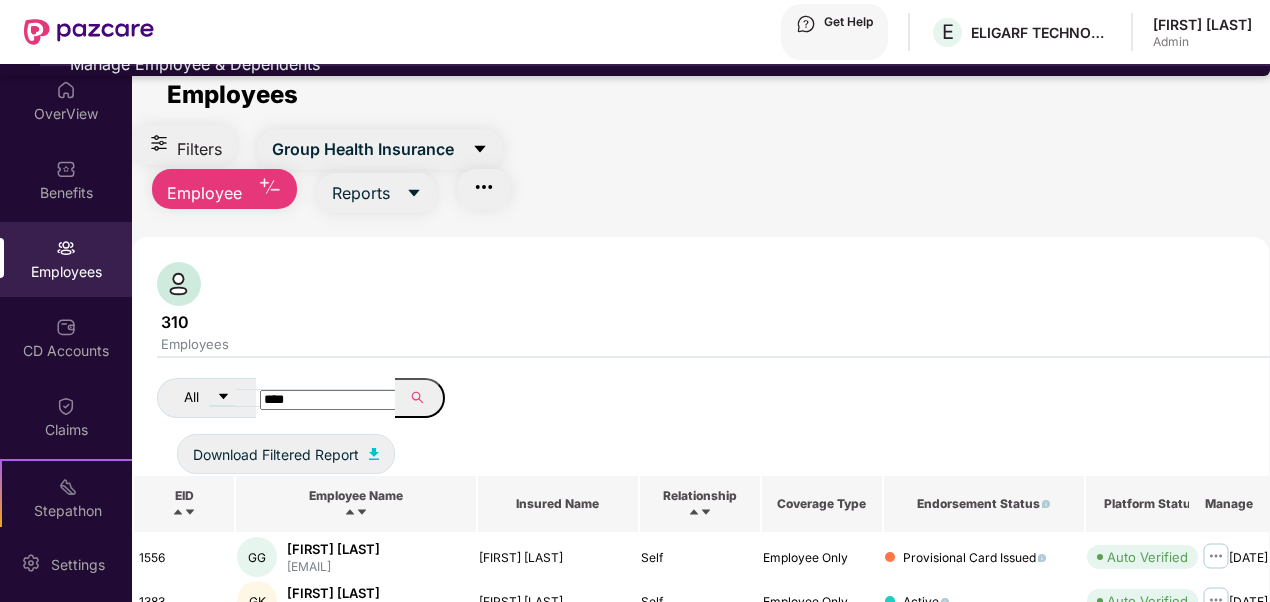 click on "Manage Employee & Dependents" at bounding box center (655, 64) 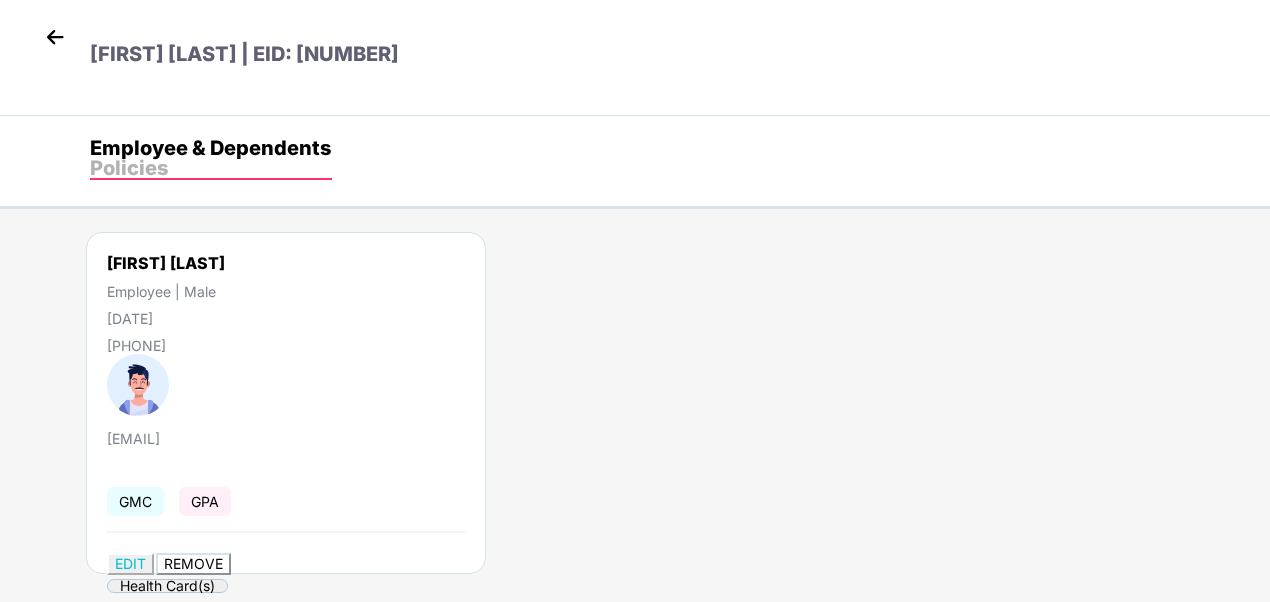 click on "REMOVE" at bounding box center (193, 563) 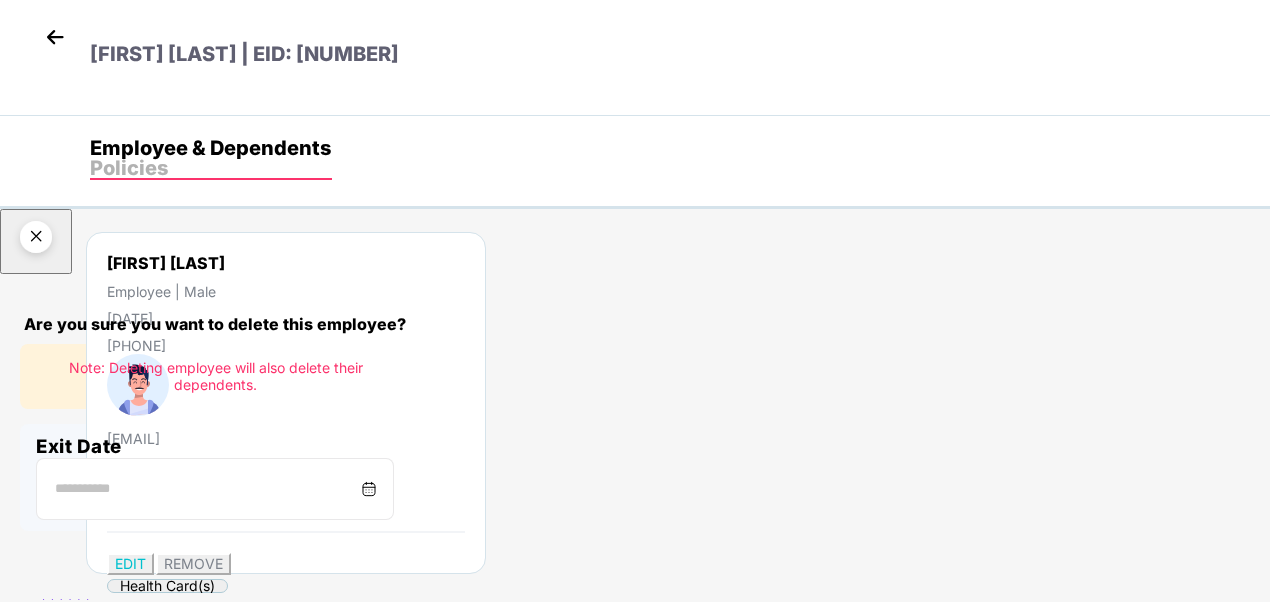 click at bounding box center [215, 489] 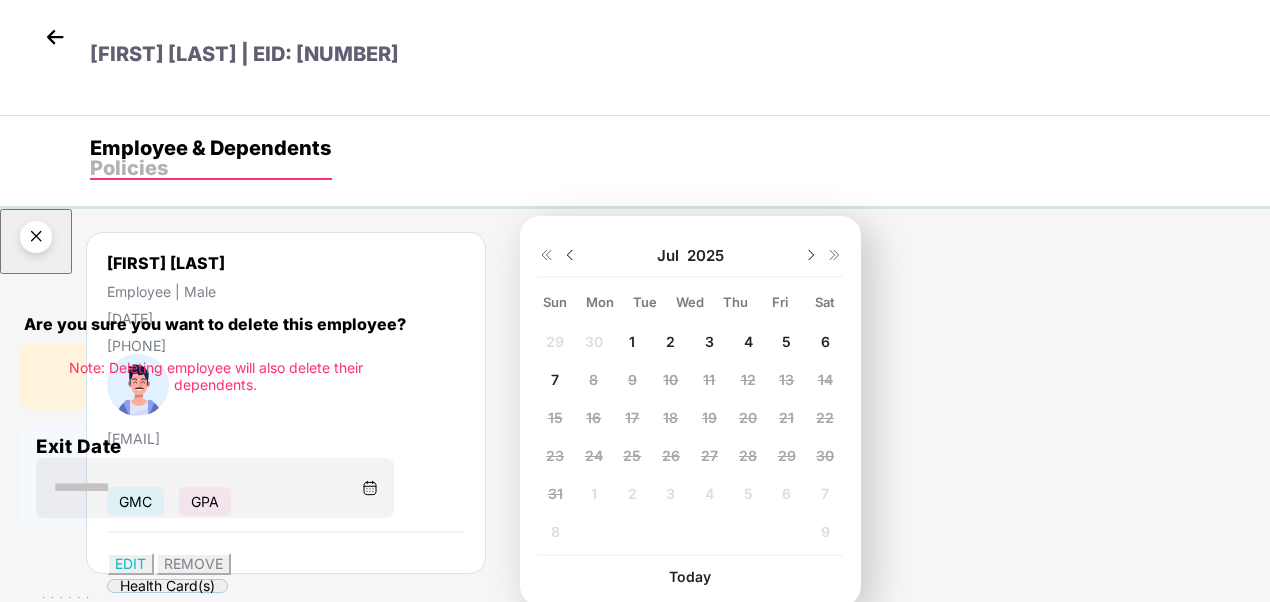 click on "4" at bounding box center [555, 341] 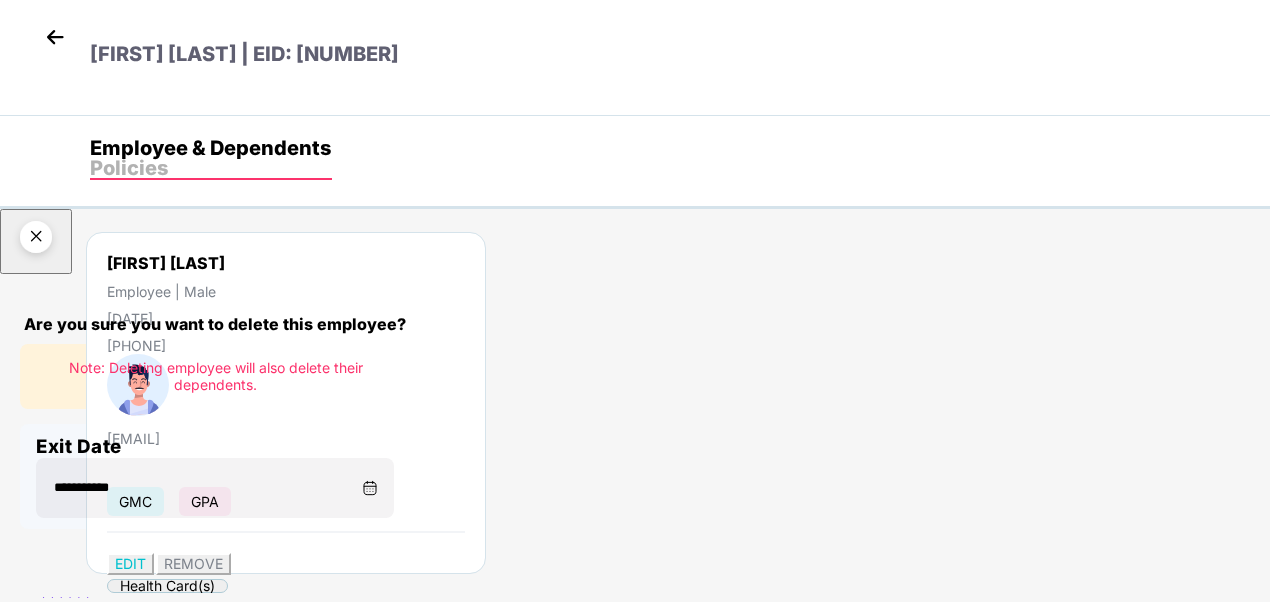 click on "Delete permanently" at bounding box center [106, 841] 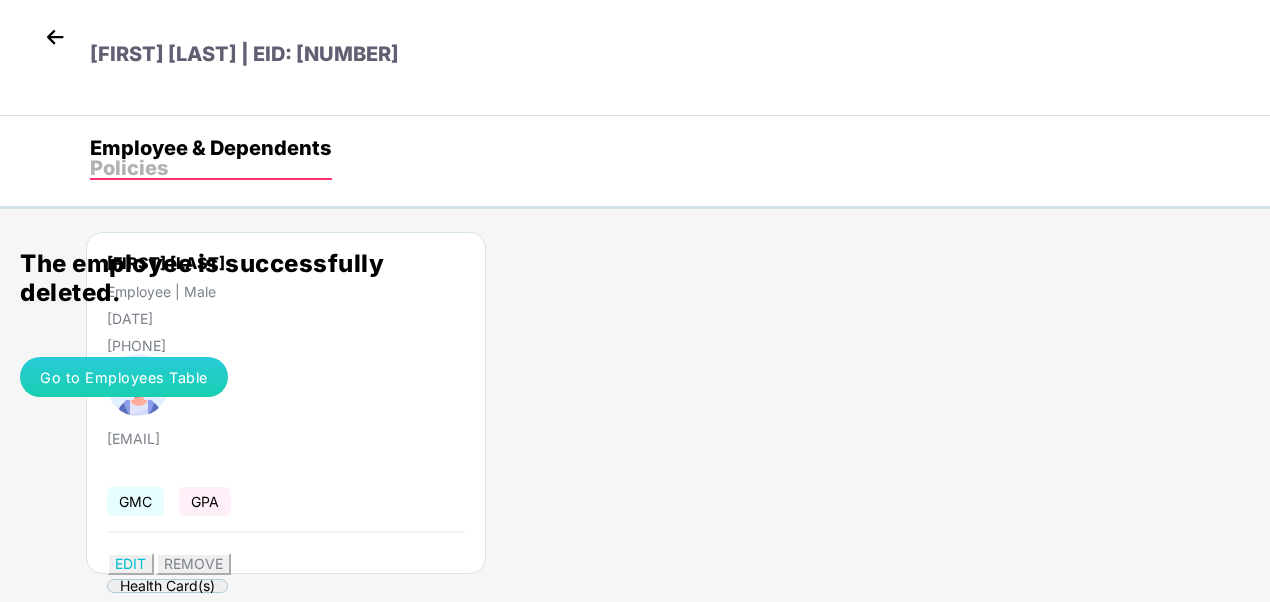 click on "Go to Employees Table" at bounding box center (124, 377) 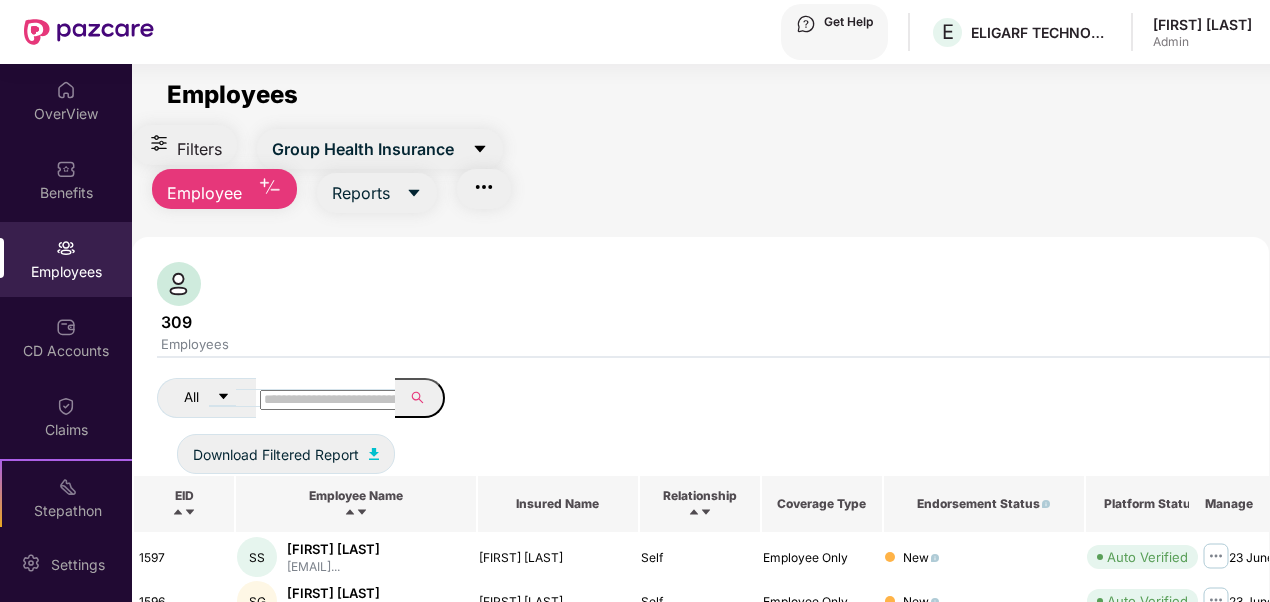 click at bounding box center [331, 400] 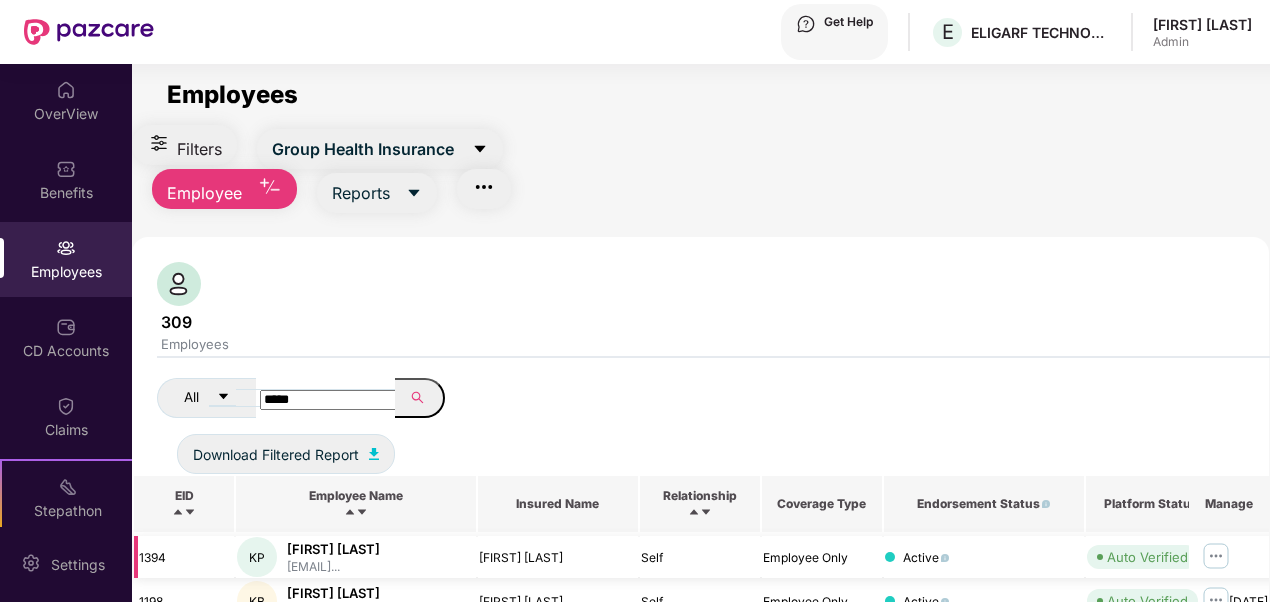 type on "*****" 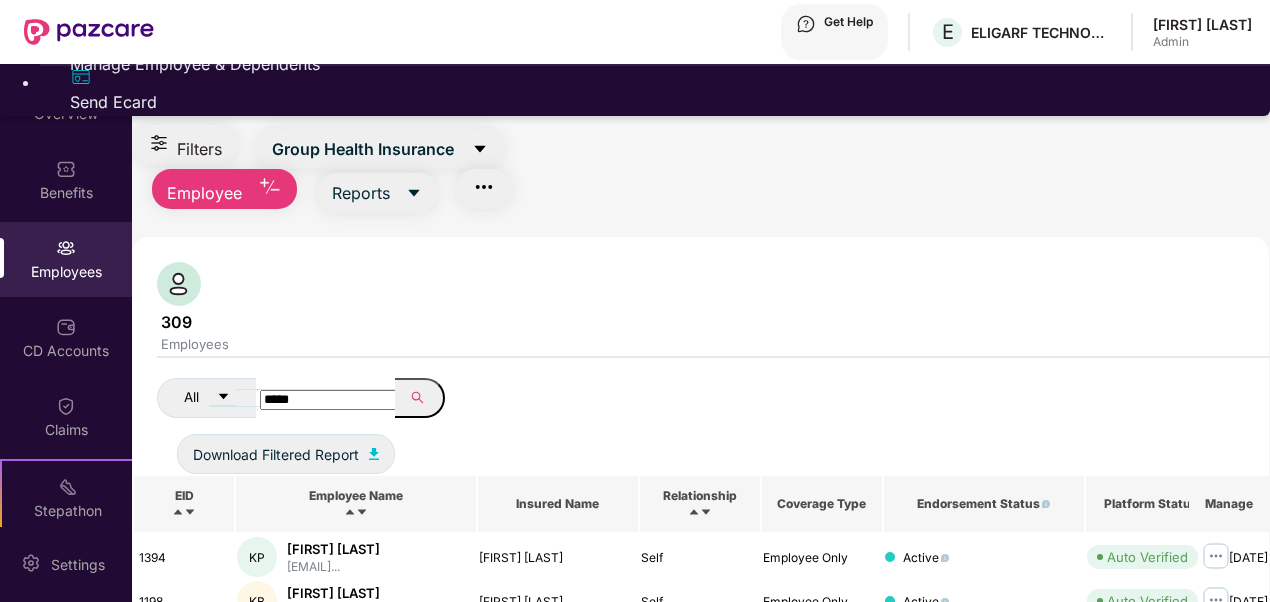 click on "Manage Employee & Dependents" at bounding box center [655, 64] 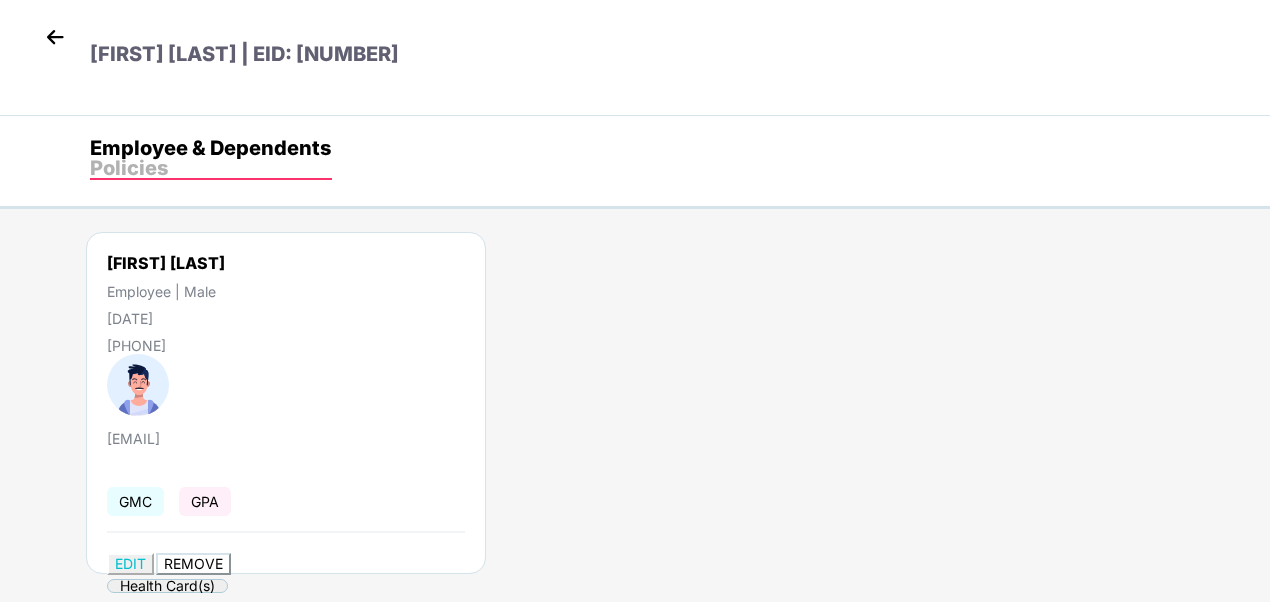 click on "REMOVE" at bounding box center (193, 564) 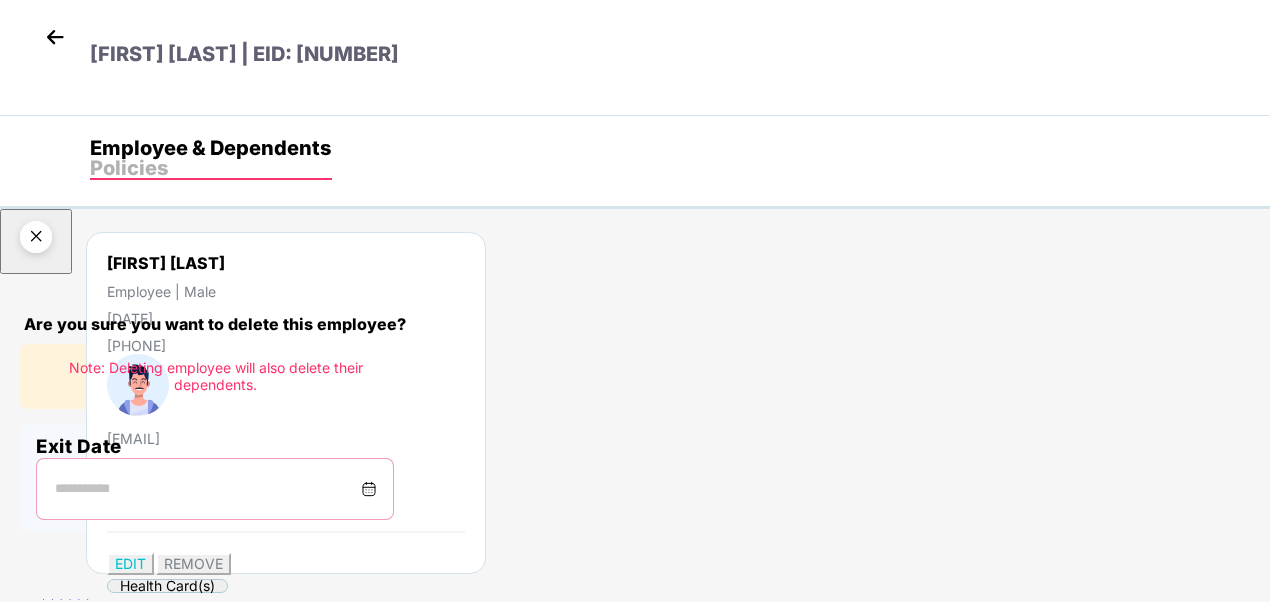 click at bounding box center (207, 489) 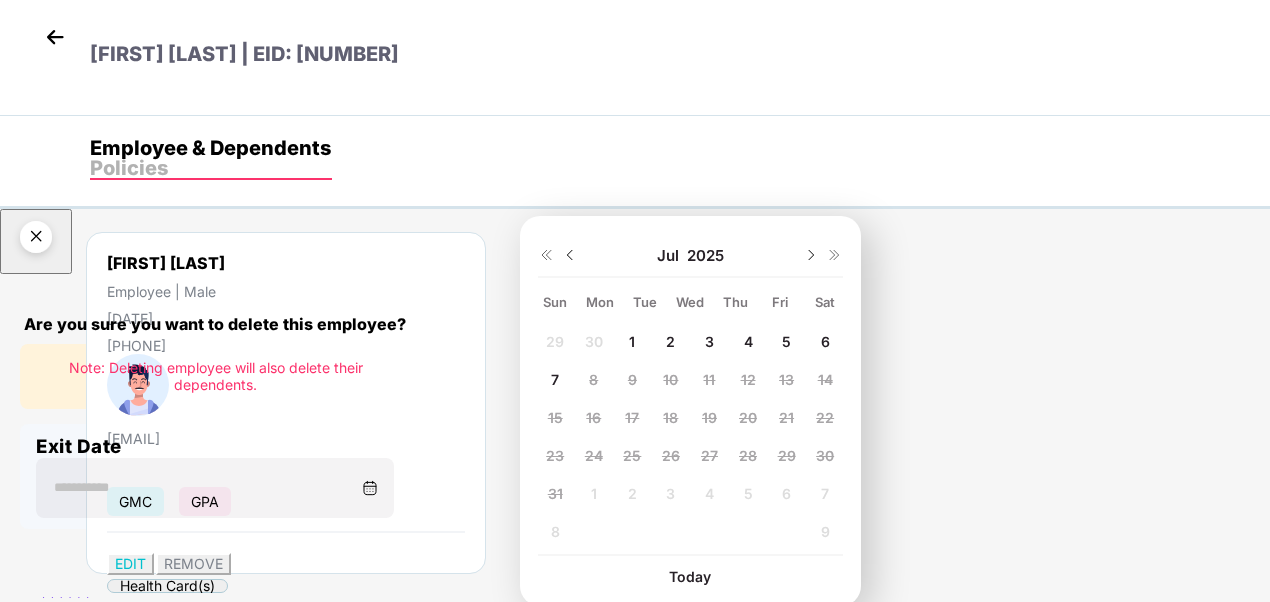 click on "7" at bounding box center [555, 341] 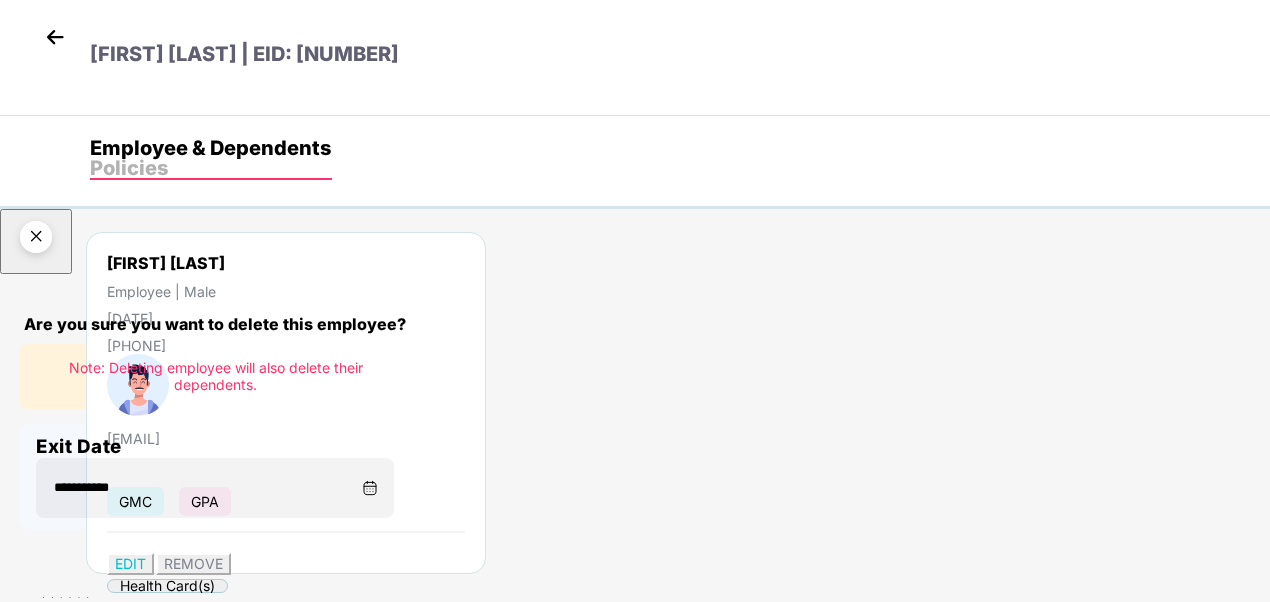 click on "Delete permanently" at bounding box center (106, 841) 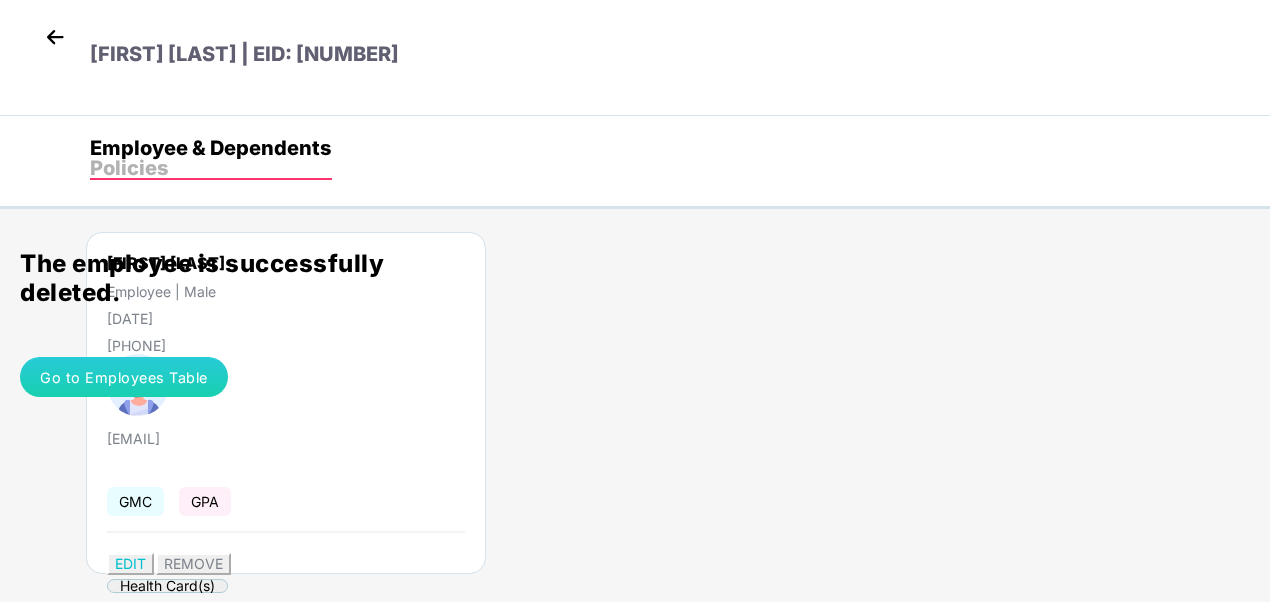 click on "Go to Employees Table" at bounding box center (124, 377) 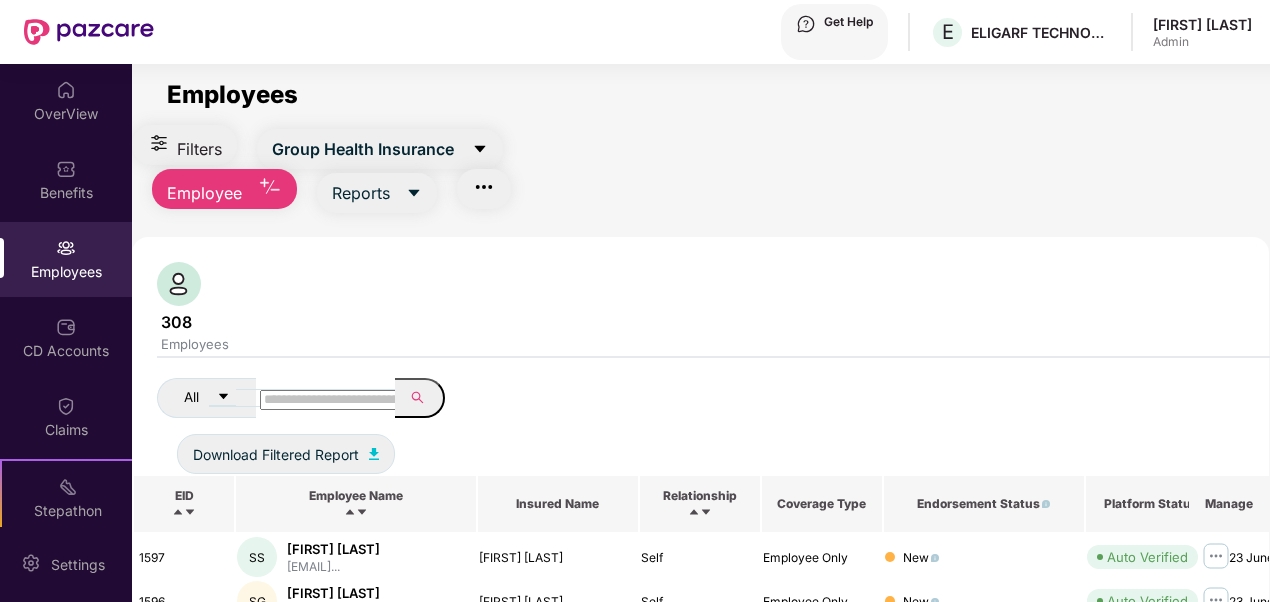click at bounding box center [331, 400] 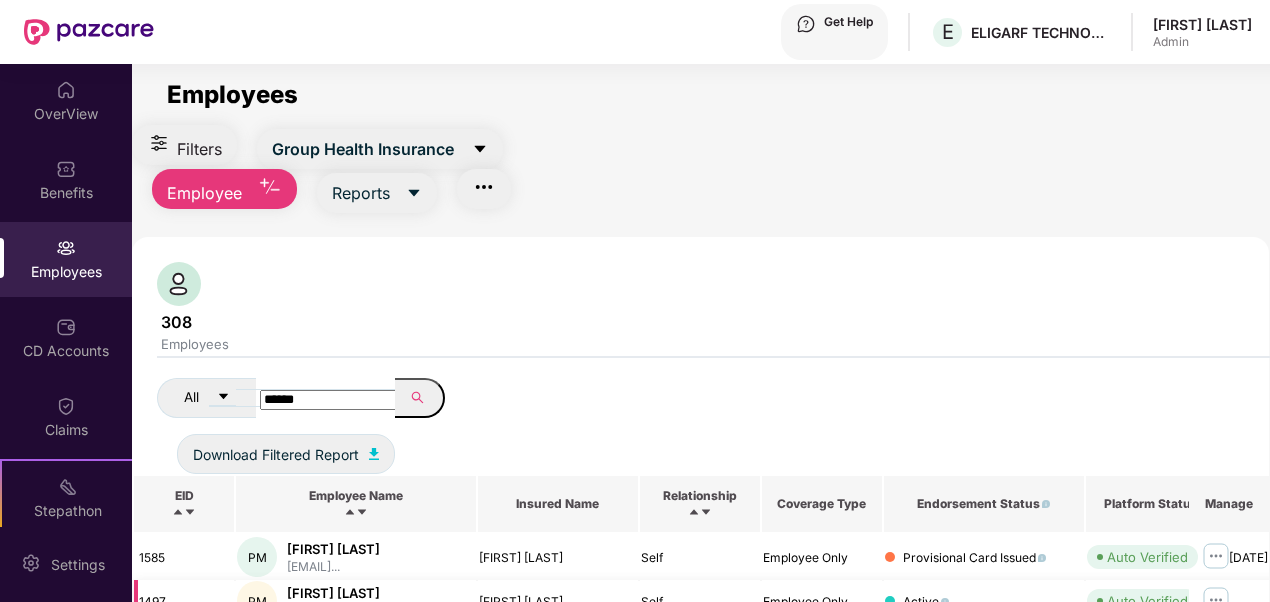 type on "******" 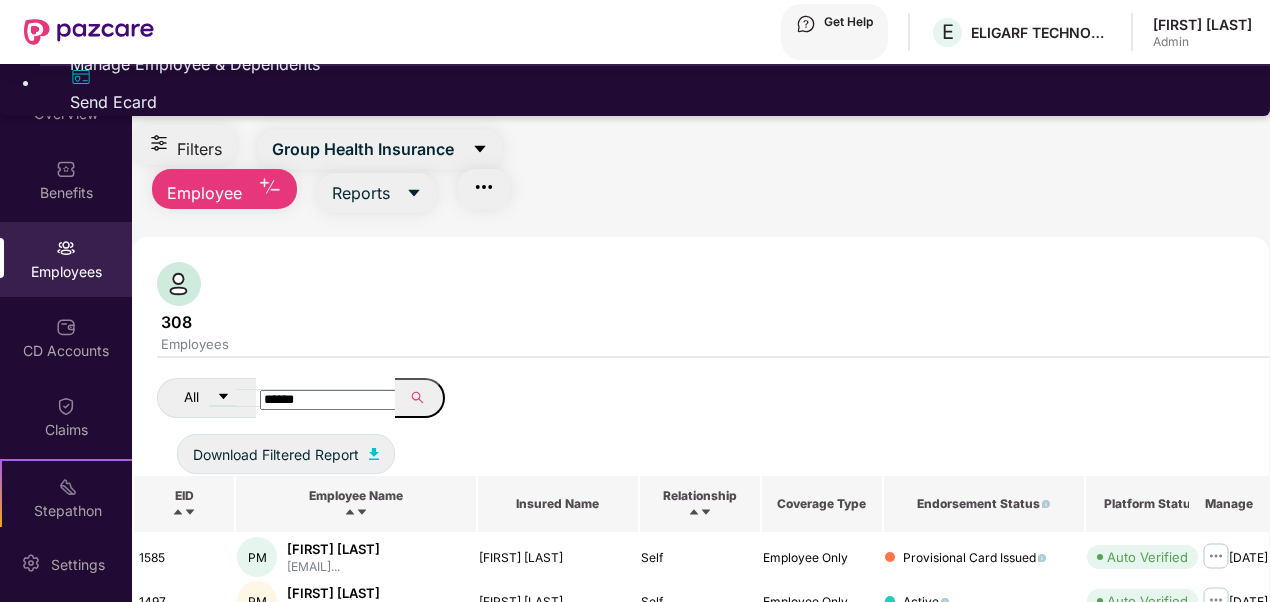click on "Manage Employee & Dependents" at bounding box center (655, 64) 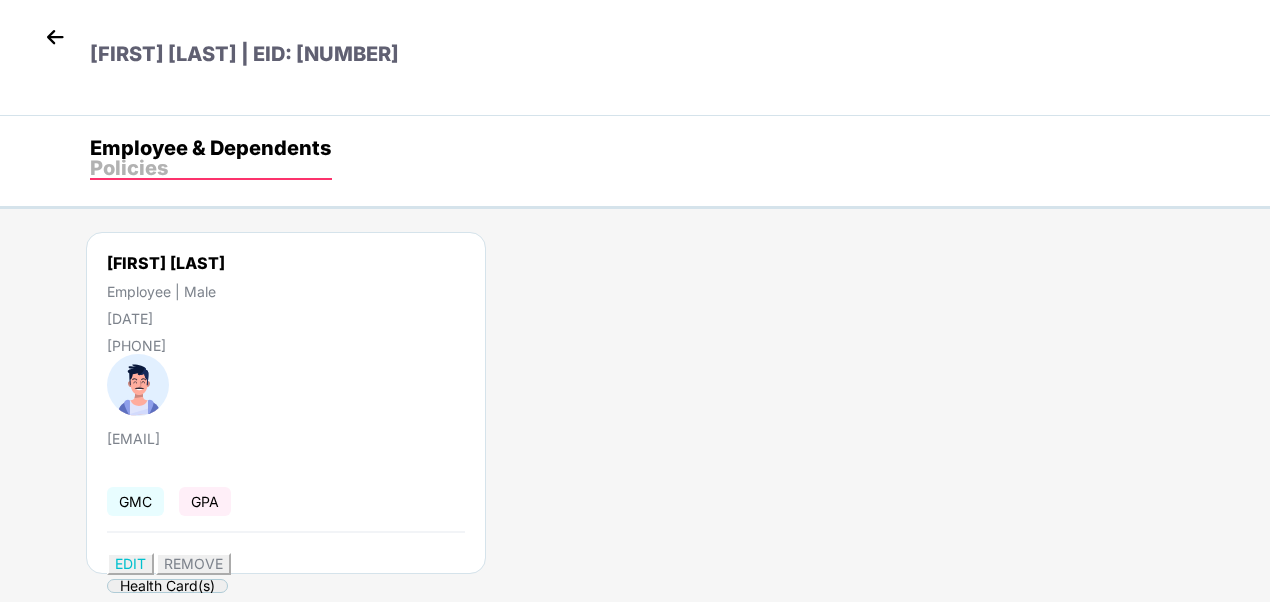 click on "[FIRST] [LAST] Employee | Male [DATE] [PHONE] [EMAIL] GMC GPA EDIT REMOVE Health Card(s)" at bounding box center [286, 403] 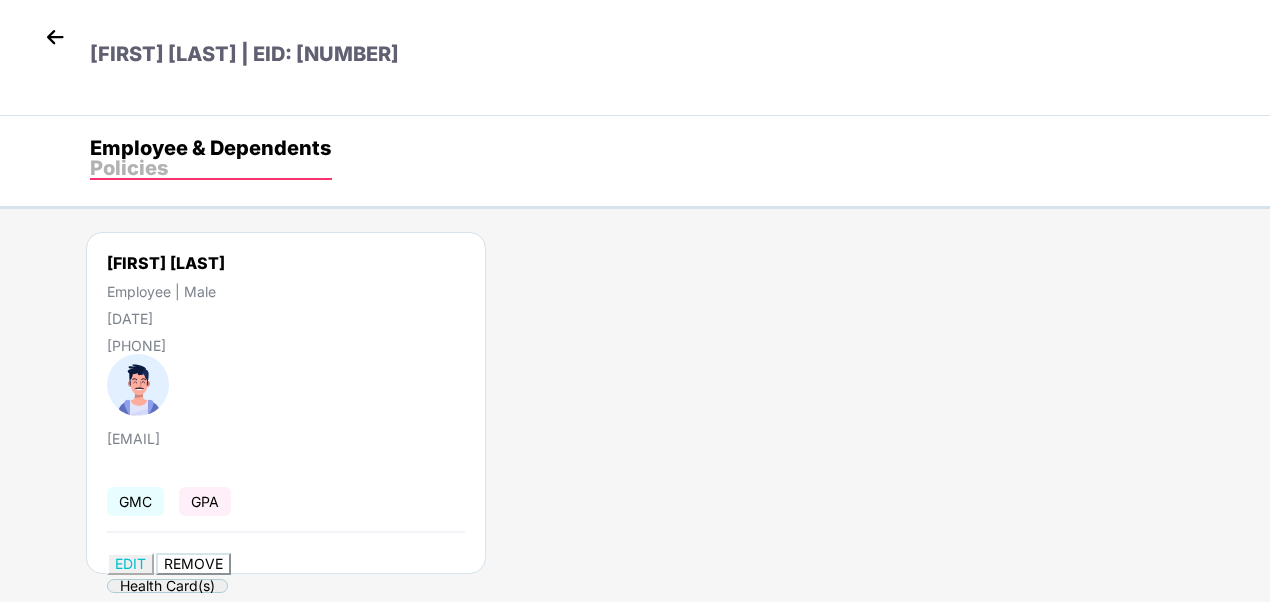 click on "REMOVE" at bounding box center (193, 563) 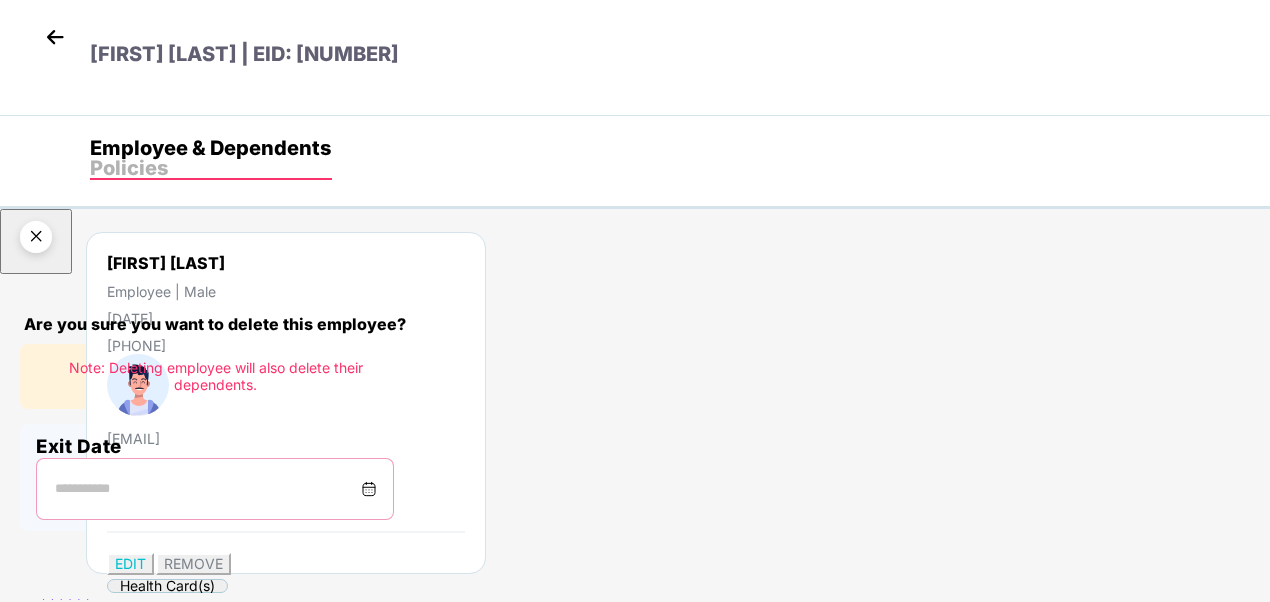click at bounding box center (207, 489) 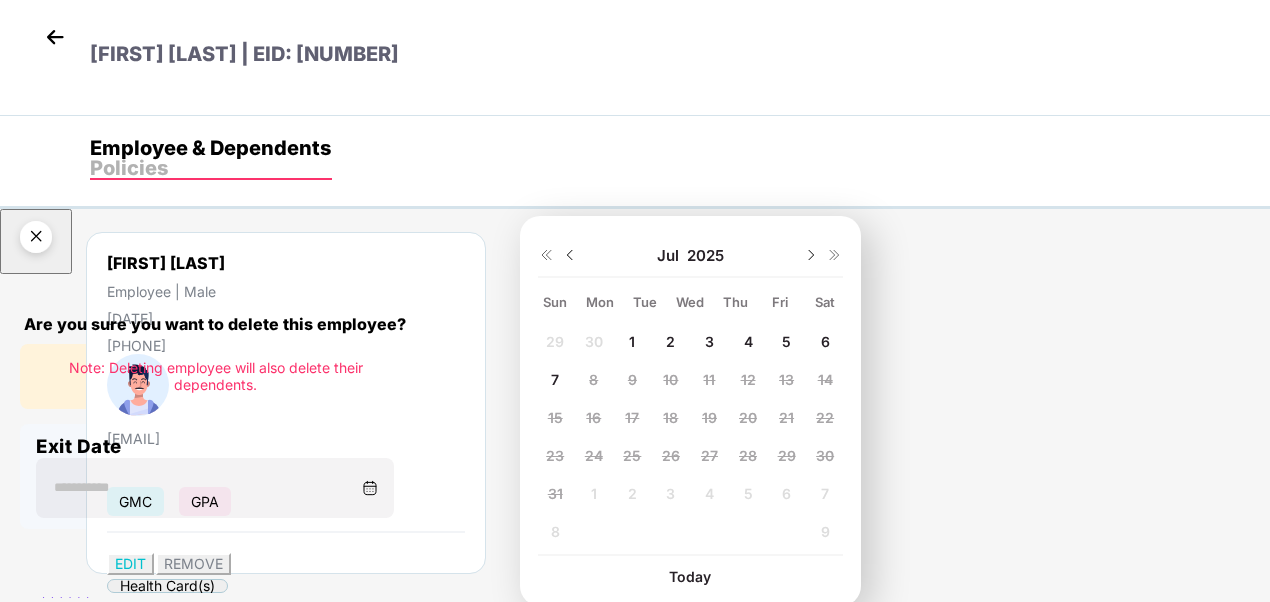 click on "7" at bounding box center (555, 341) 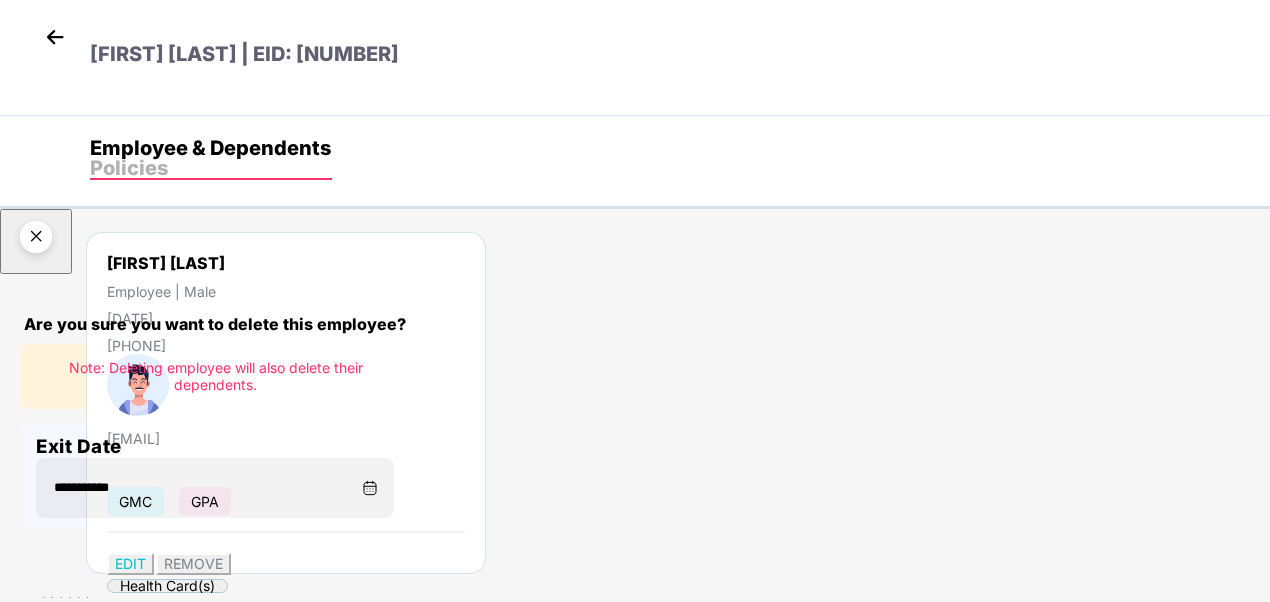 click on "Delete permanently" at bounding box center (106, 841) 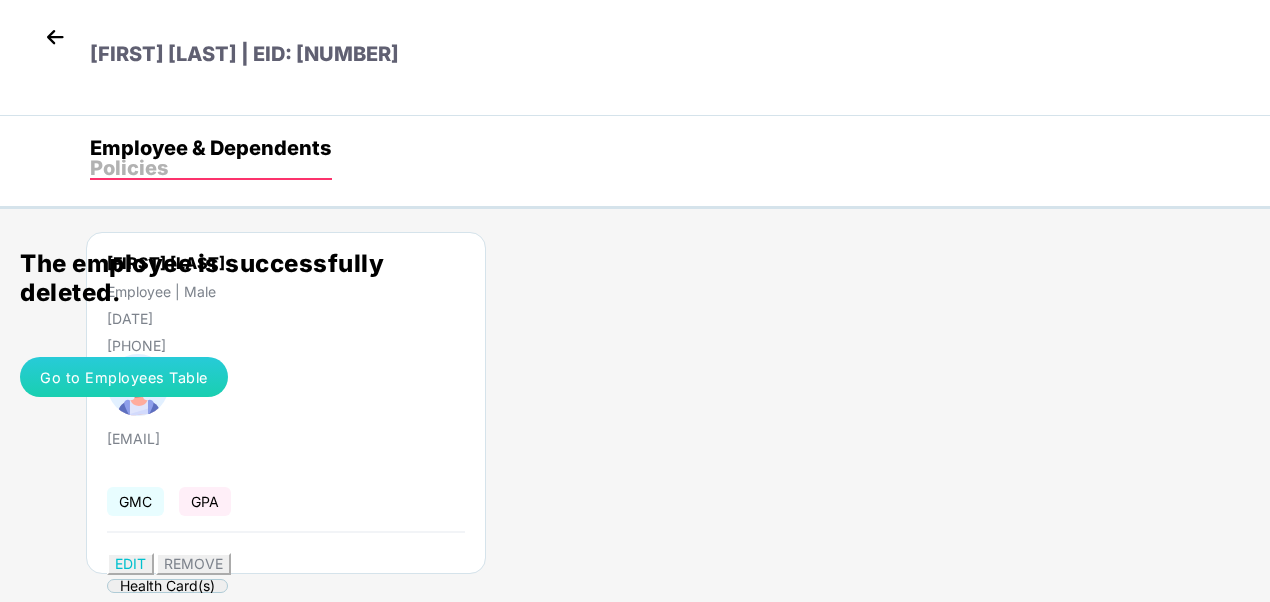 click on "Go to Employees Table" at bounding box center (124, 377) 